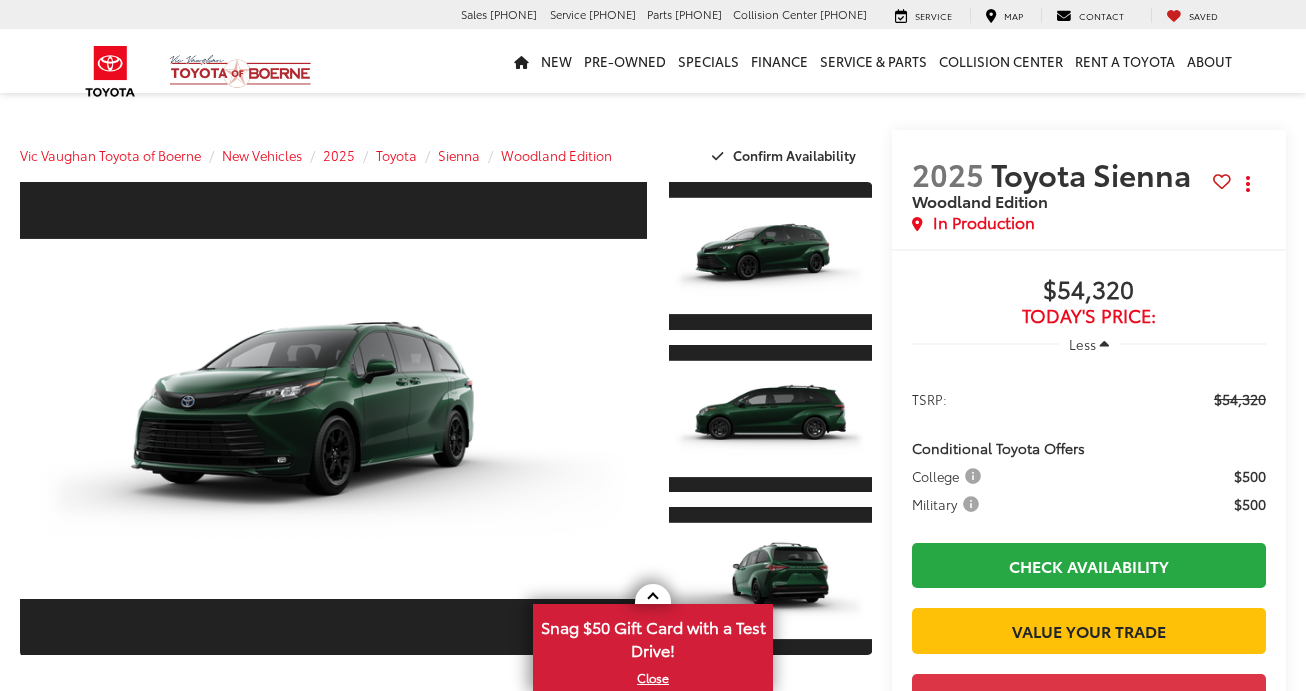scroll, scrollTop: 0, scrollLeft: 0, axis: both 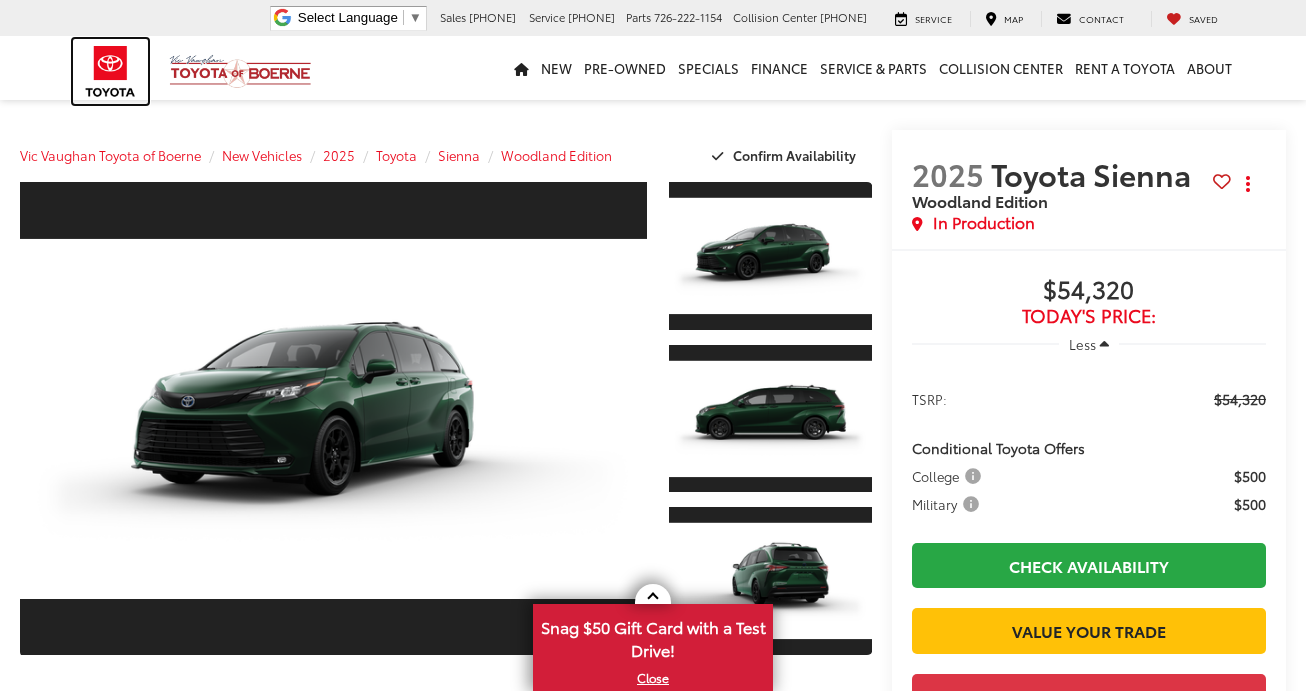 click at bounding box center [110, 71] 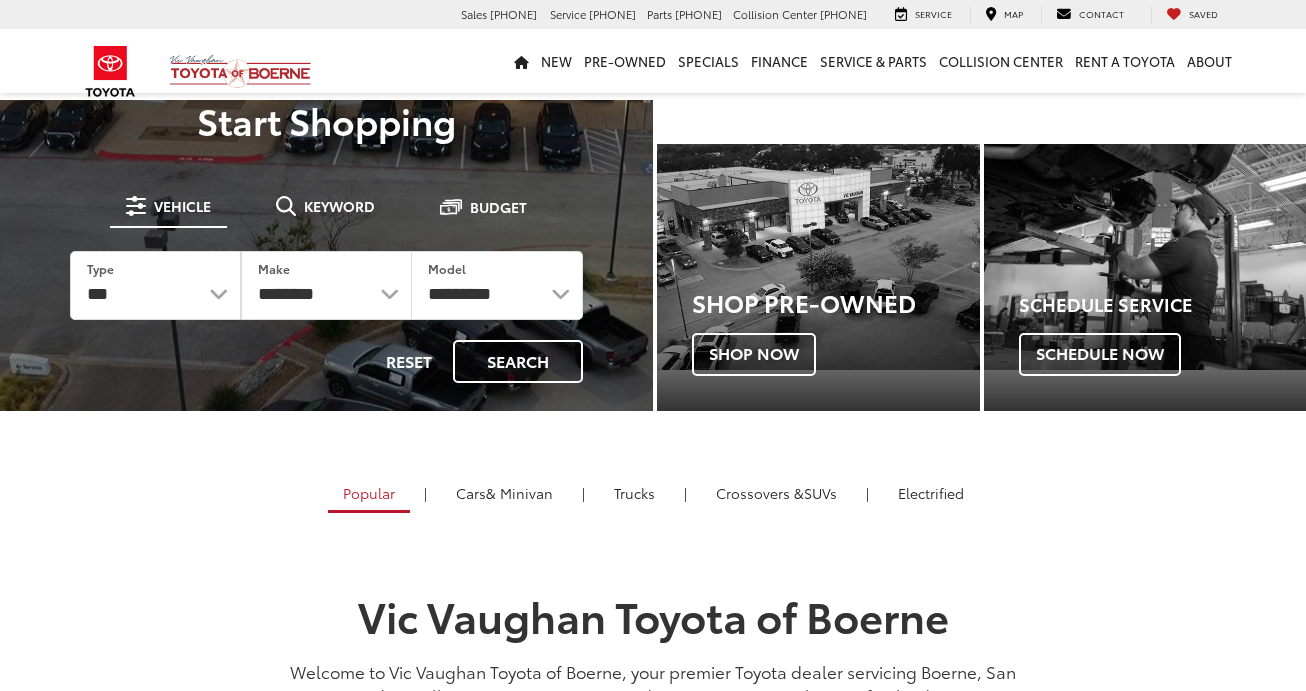 scroll, scrollTop: 0, scrollLeft: 0, axis: both 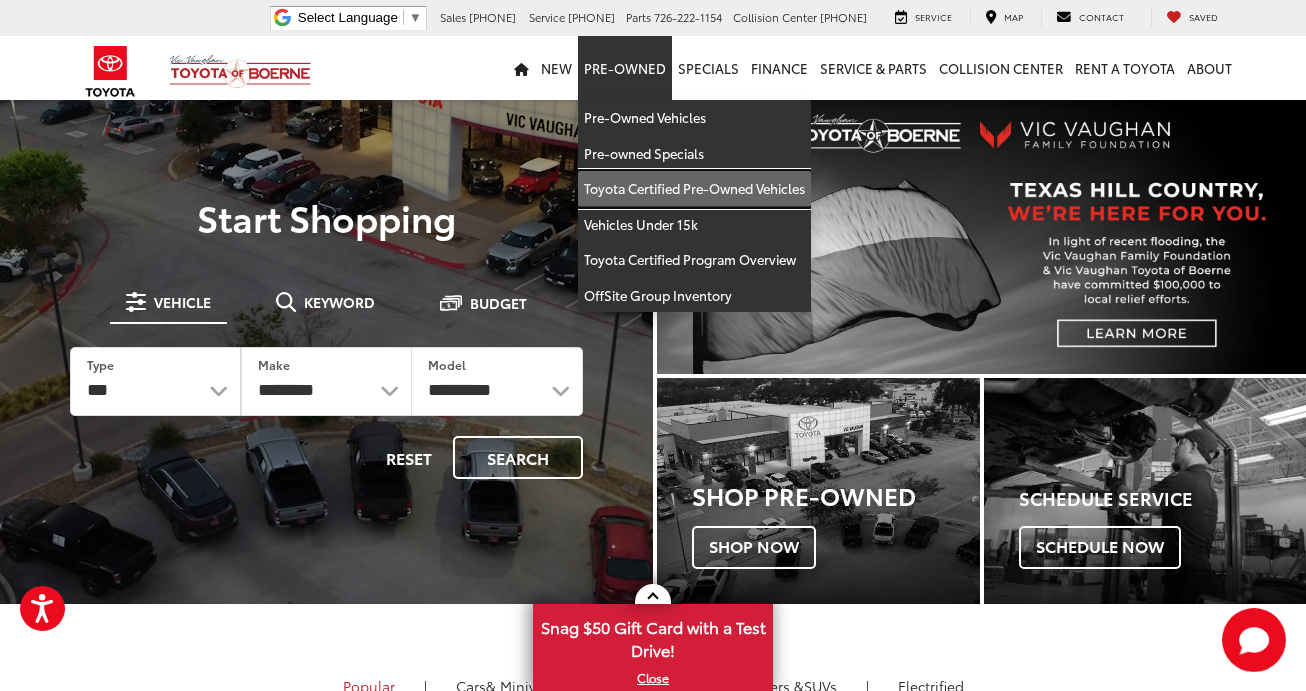 click on "Toyota Certified Pre-Owned Vehicles" at bounding box center (694, 189) 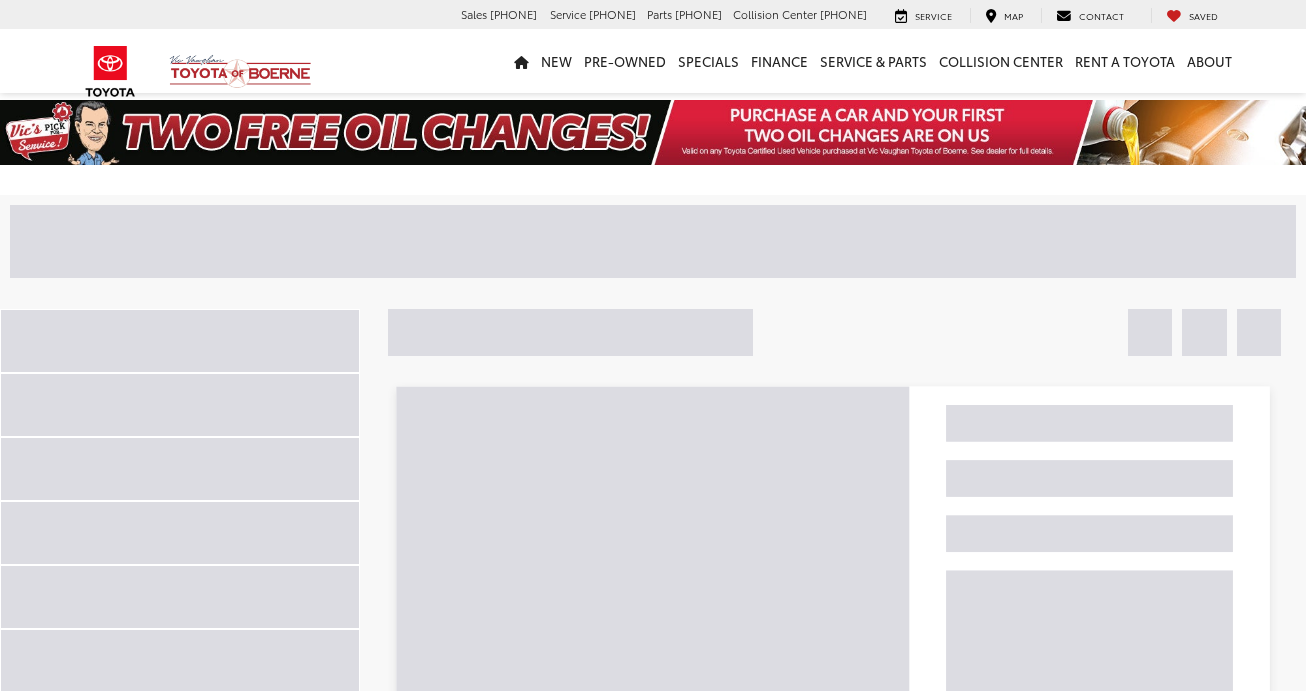 scroll, scrollTop: 0, scrollLeft: 0, axis: both 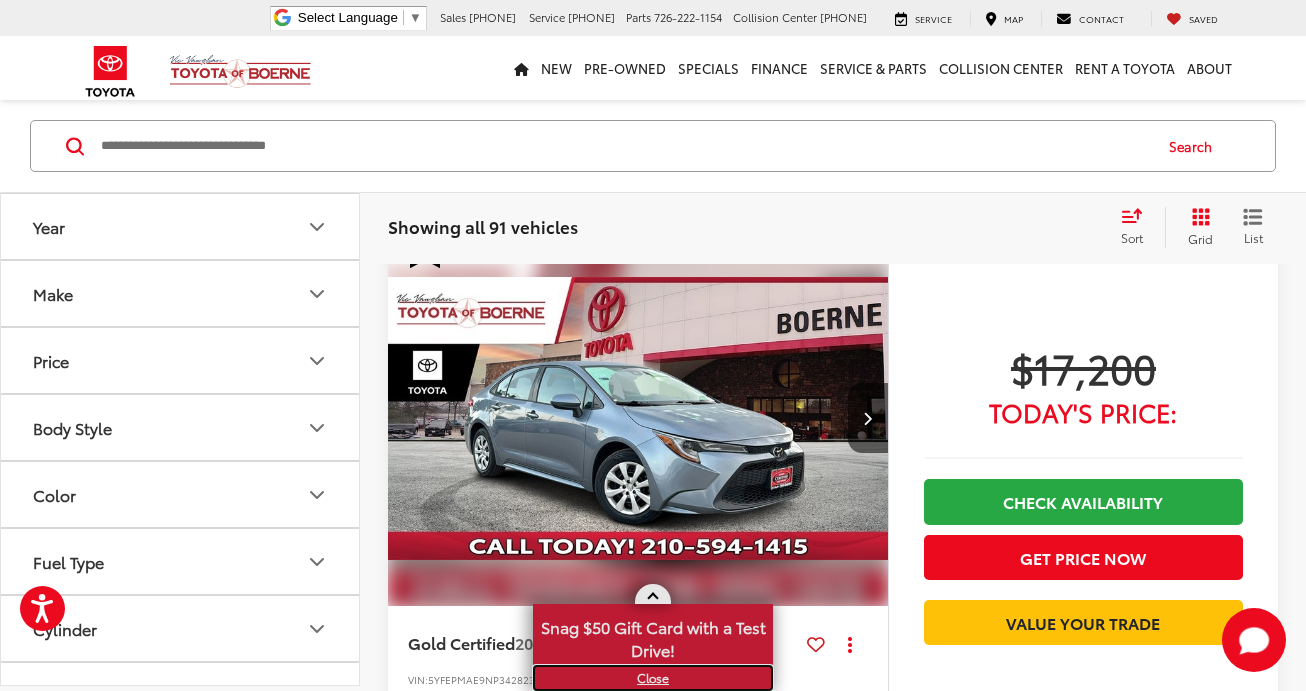click on "X" at bounding box center [653, 678] 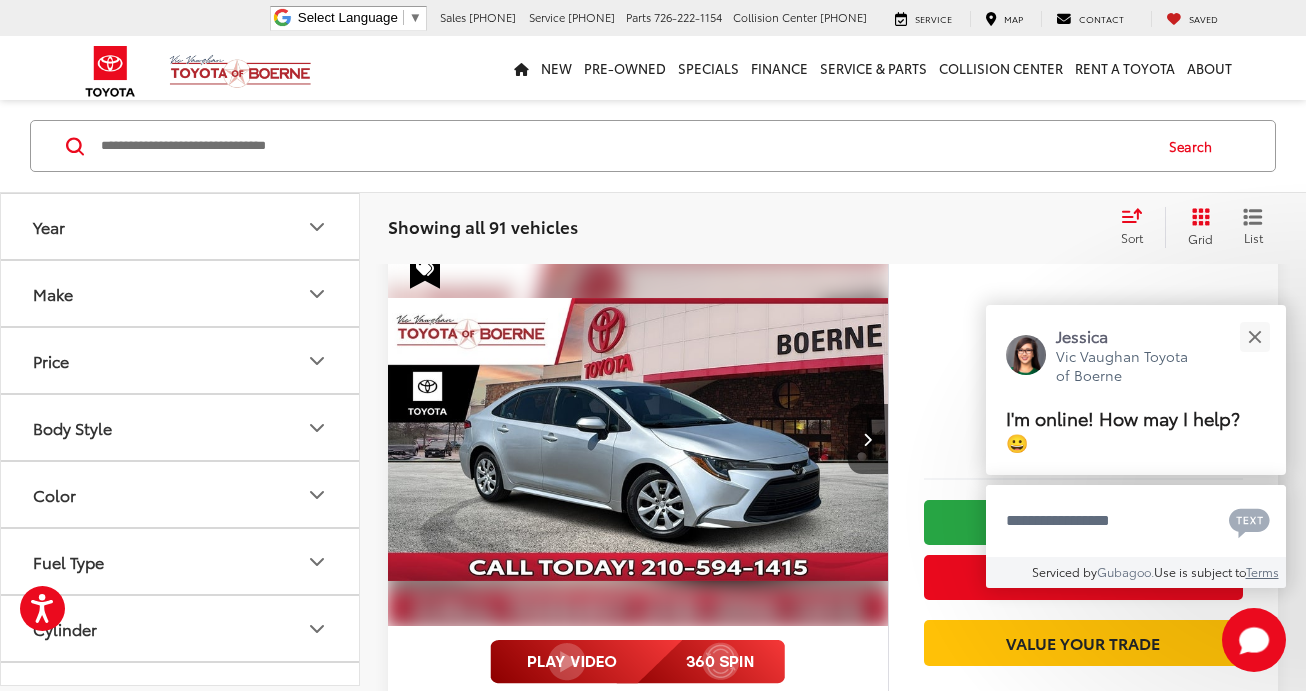 scroll, scrollTop: 869, scrollLeft: 0, axis: vertical 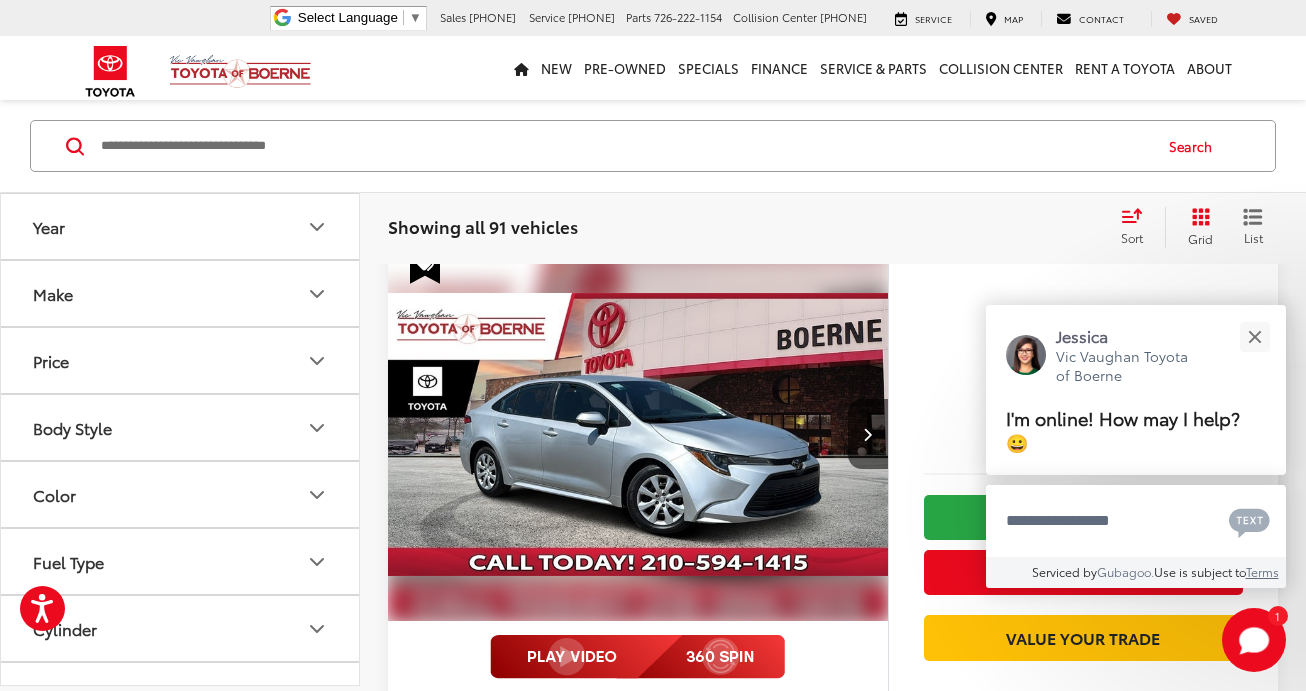click on "Make" at bounding box center [181, 293] 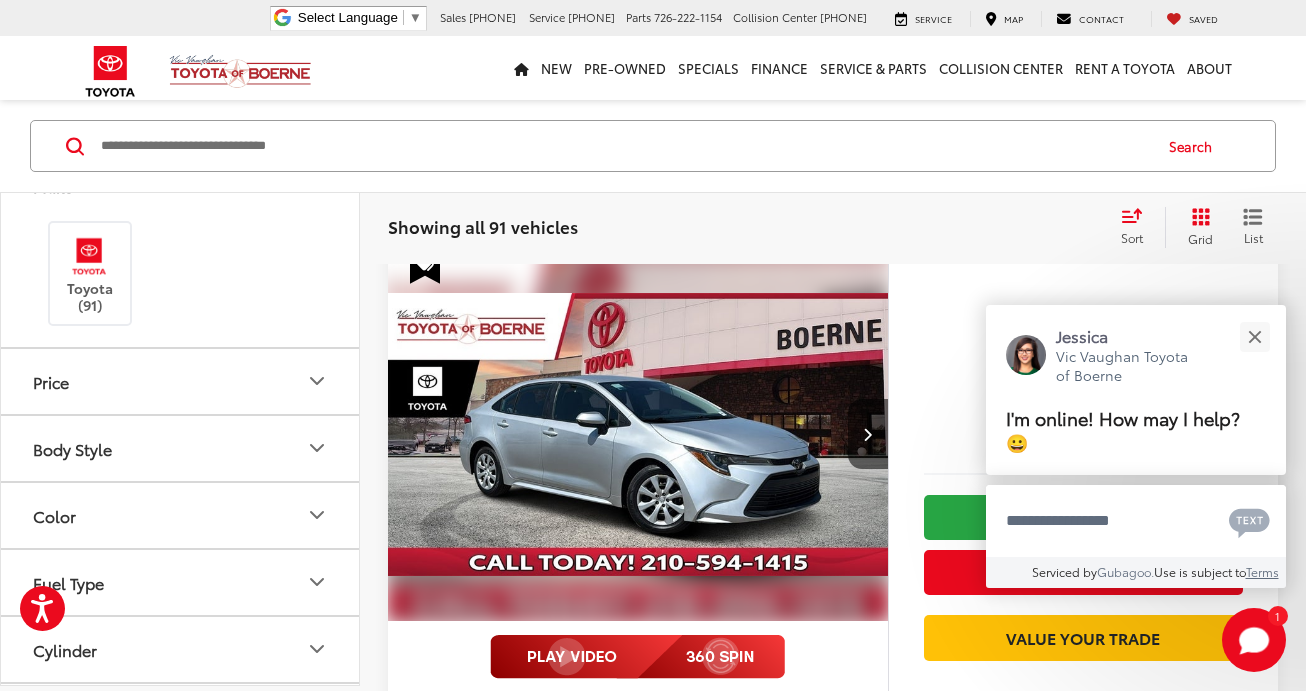 scroll, scrollTop: 0, scrollLeft: 0, axis: both 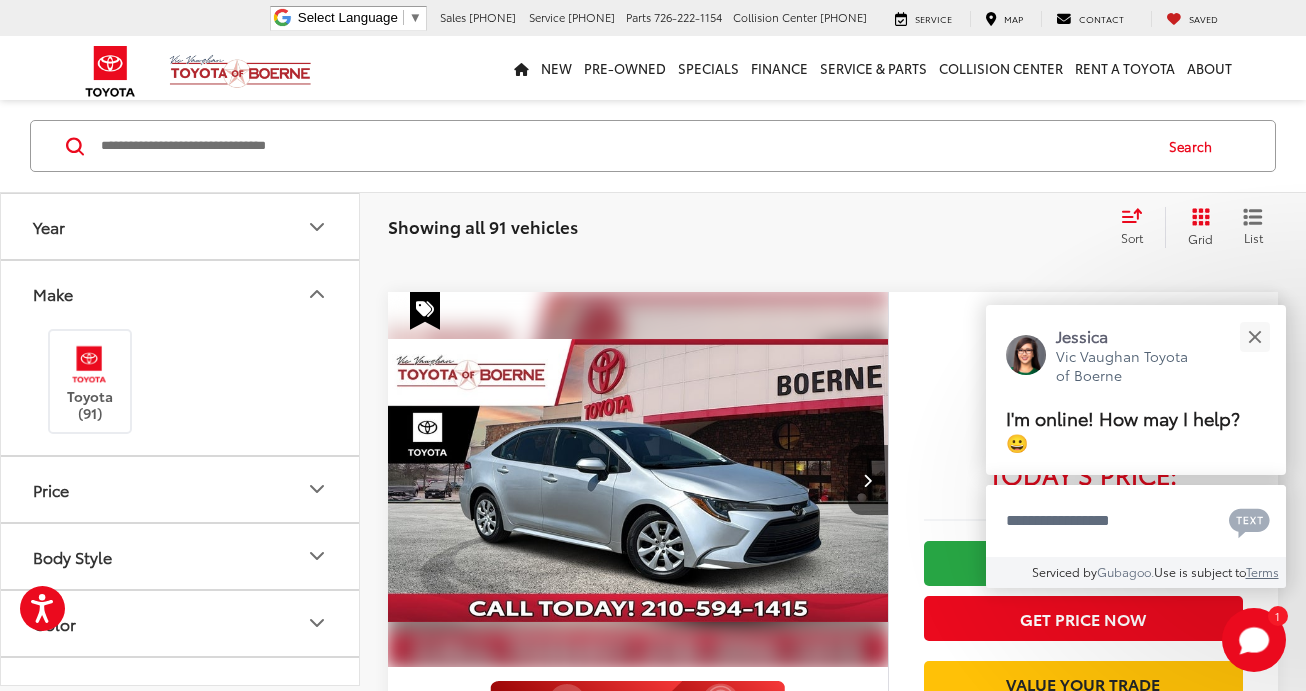 click 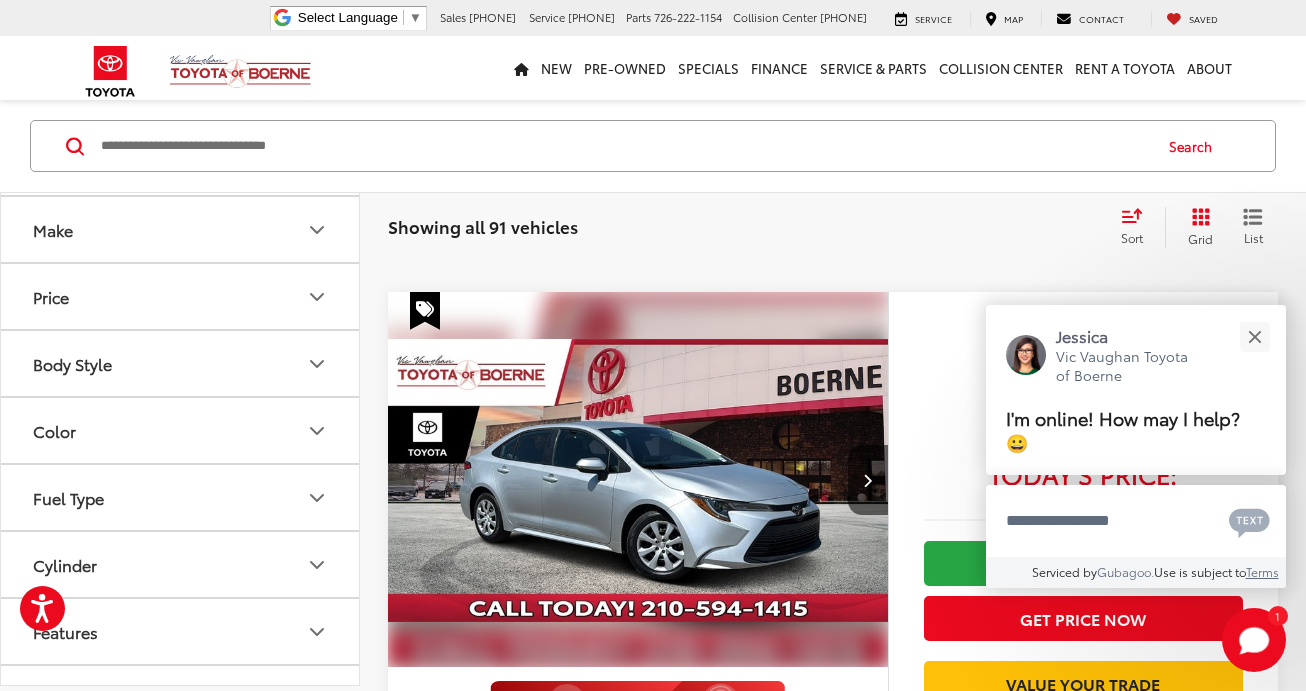 scroll, scrollTop: 80, scrollLeft: 0, axis: vertical 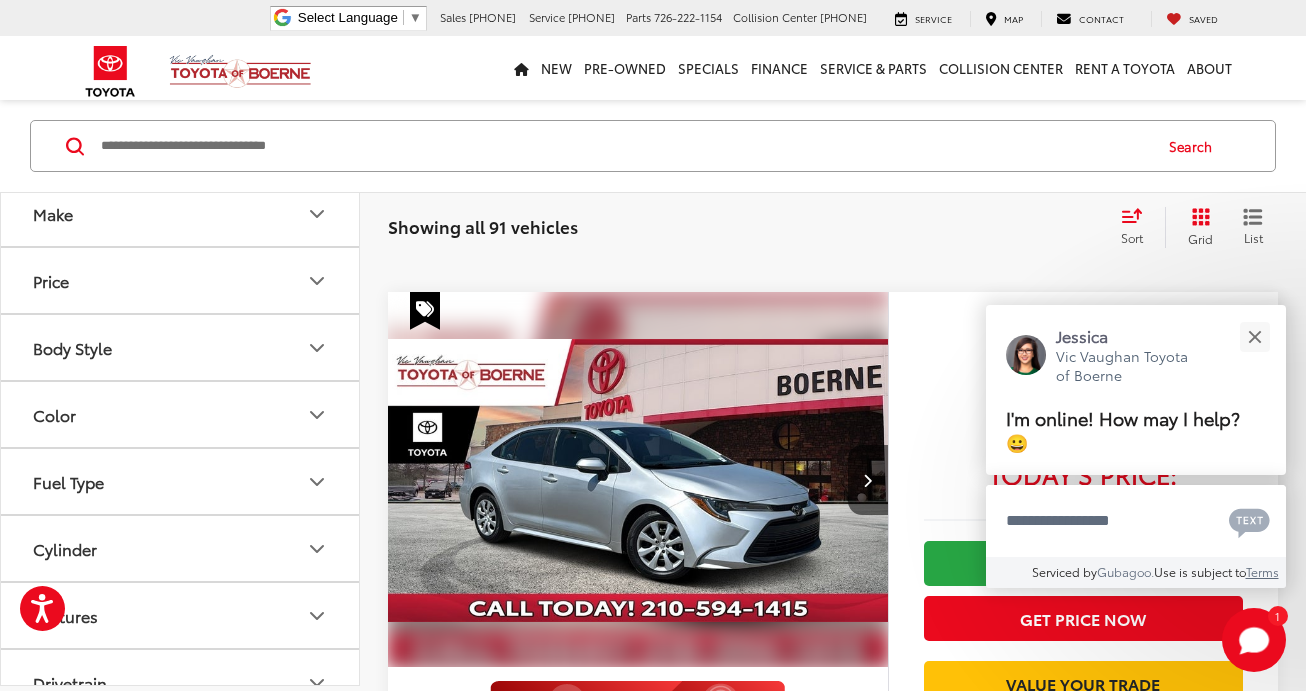 click on "Body Style" at bounding box center (181, 347) 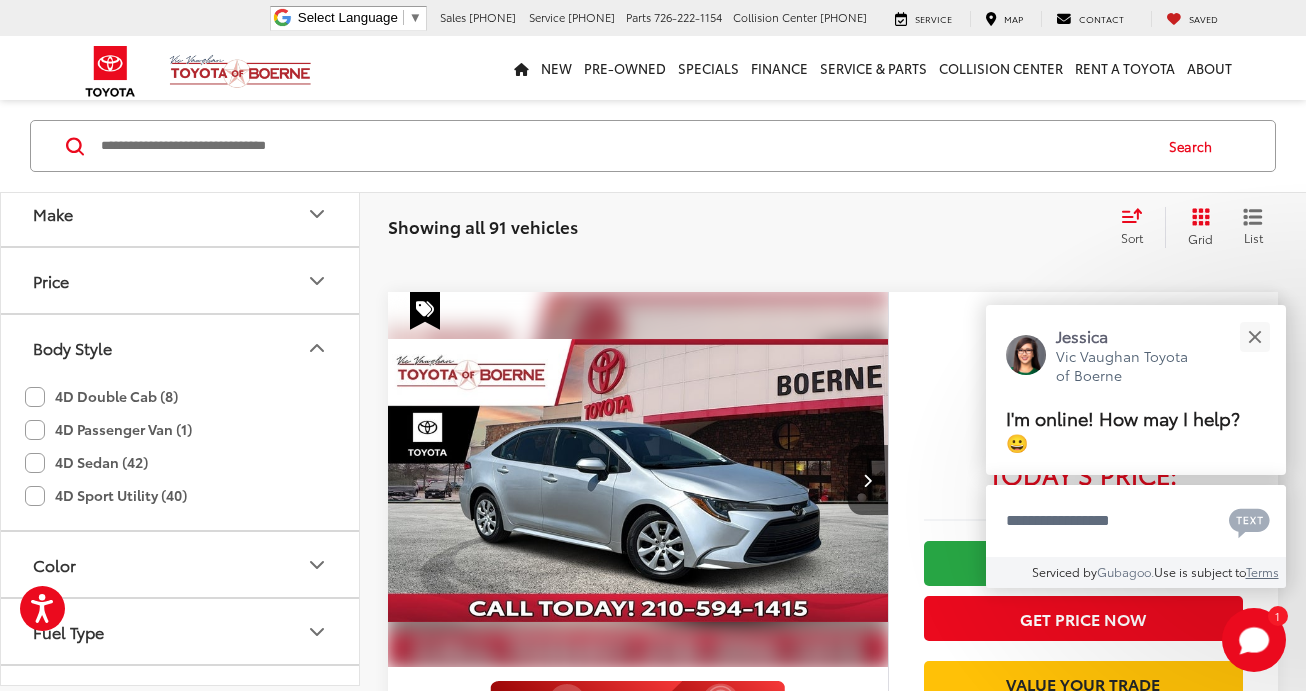 click on "4D Double Cab (8)" 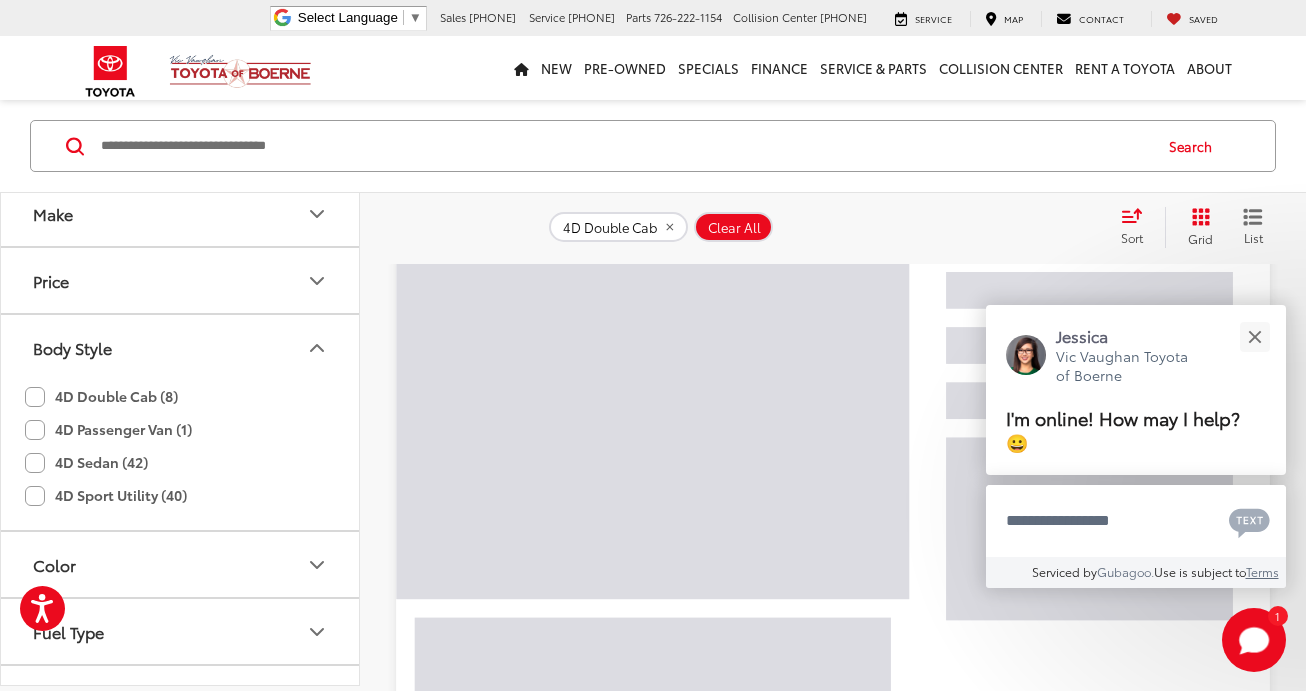 scroll, scrollTop: 95, scrollLeft: 0, axis: vertical 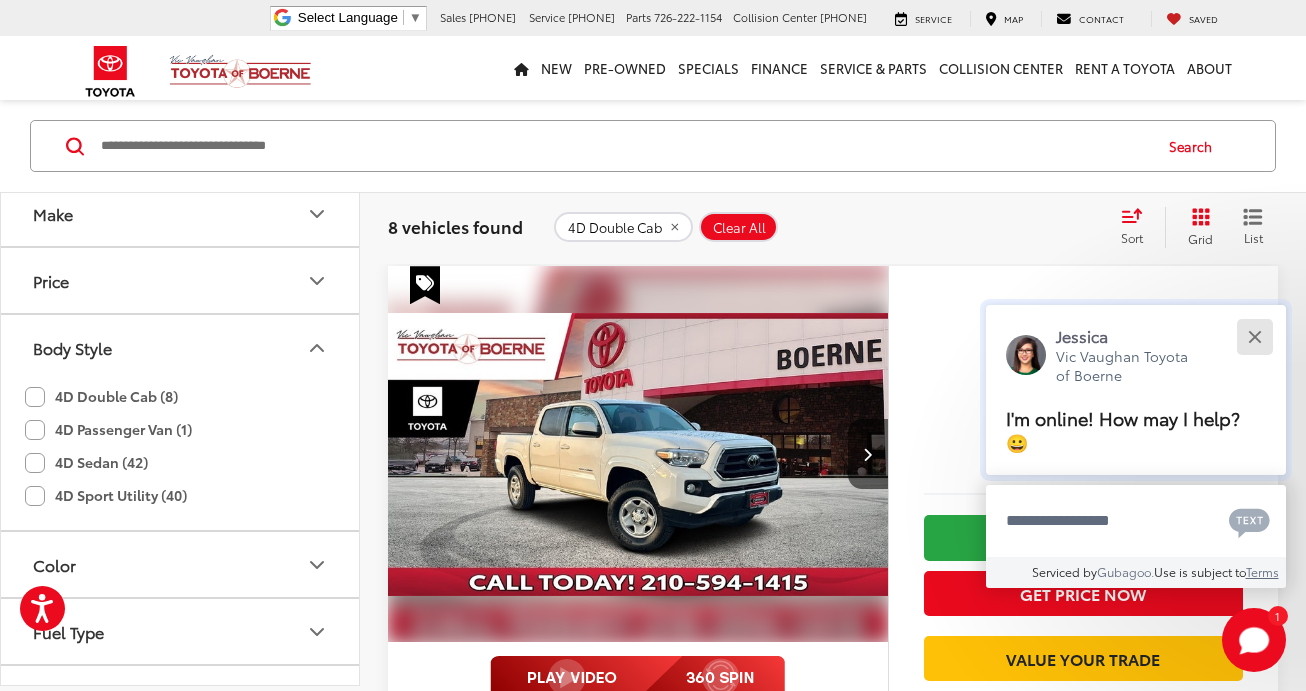click at bounding box center (1254, 336) 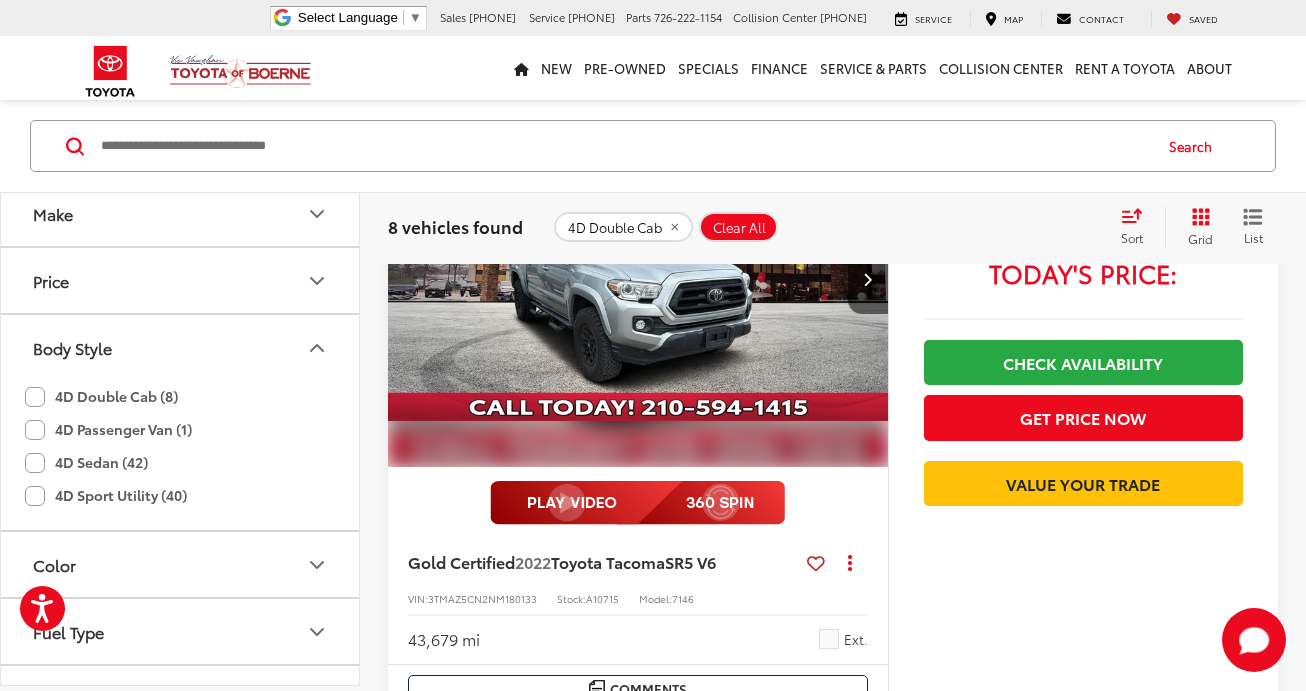 scroll, scrollTop: 3281, scrollLeft: 0, axis: vertical 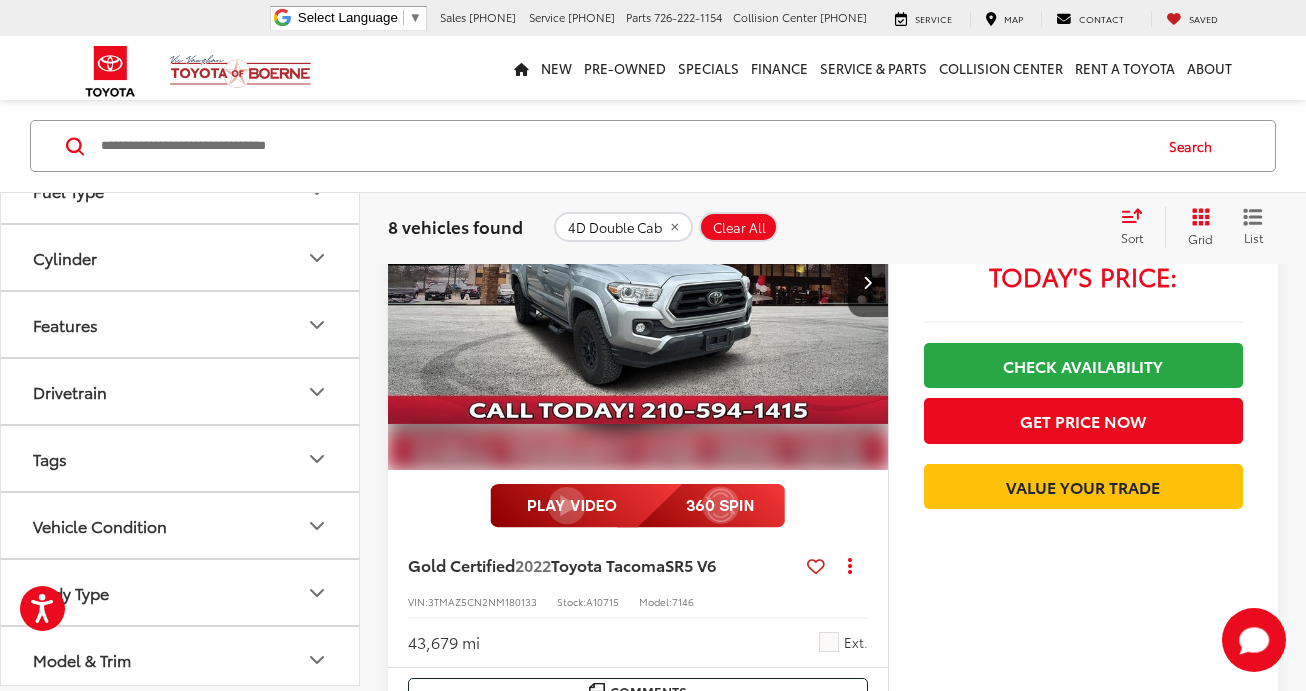 click on "Drivetrain" at bounding box center (181, 391) 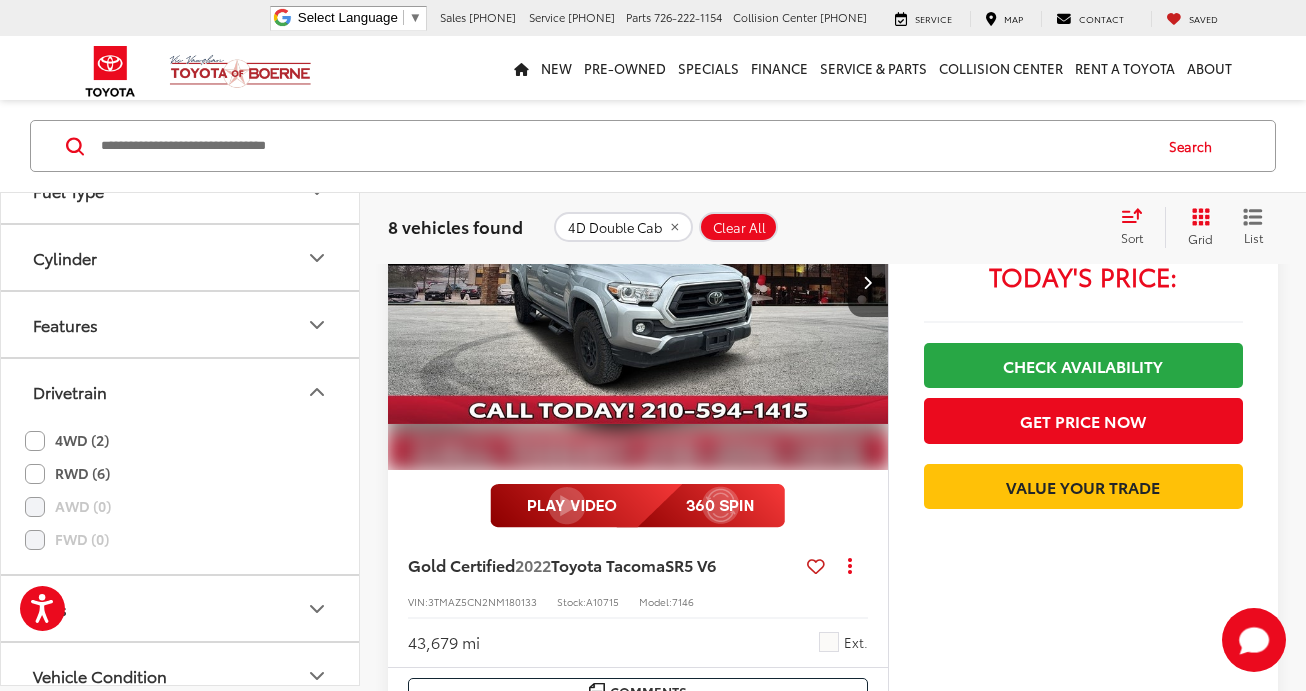 click on "4WD (2)" 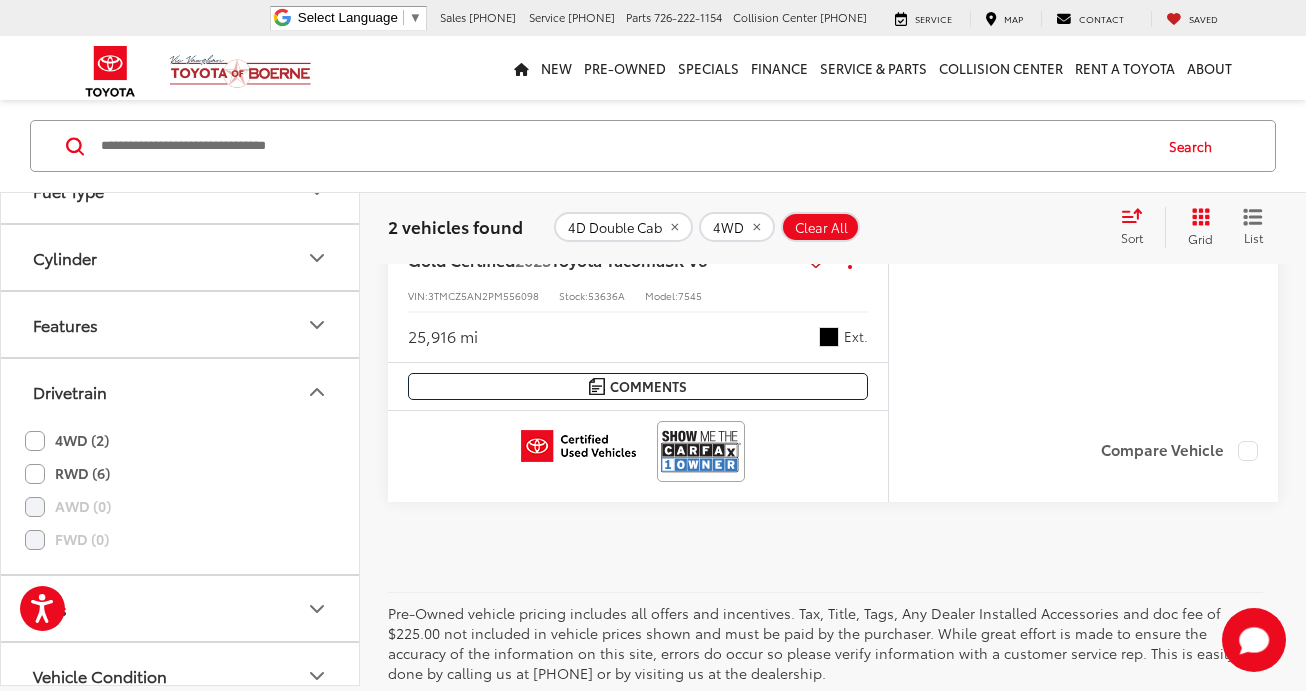 scroll, scrollTop: 1685, scrollLeft: 0, axis: vertical 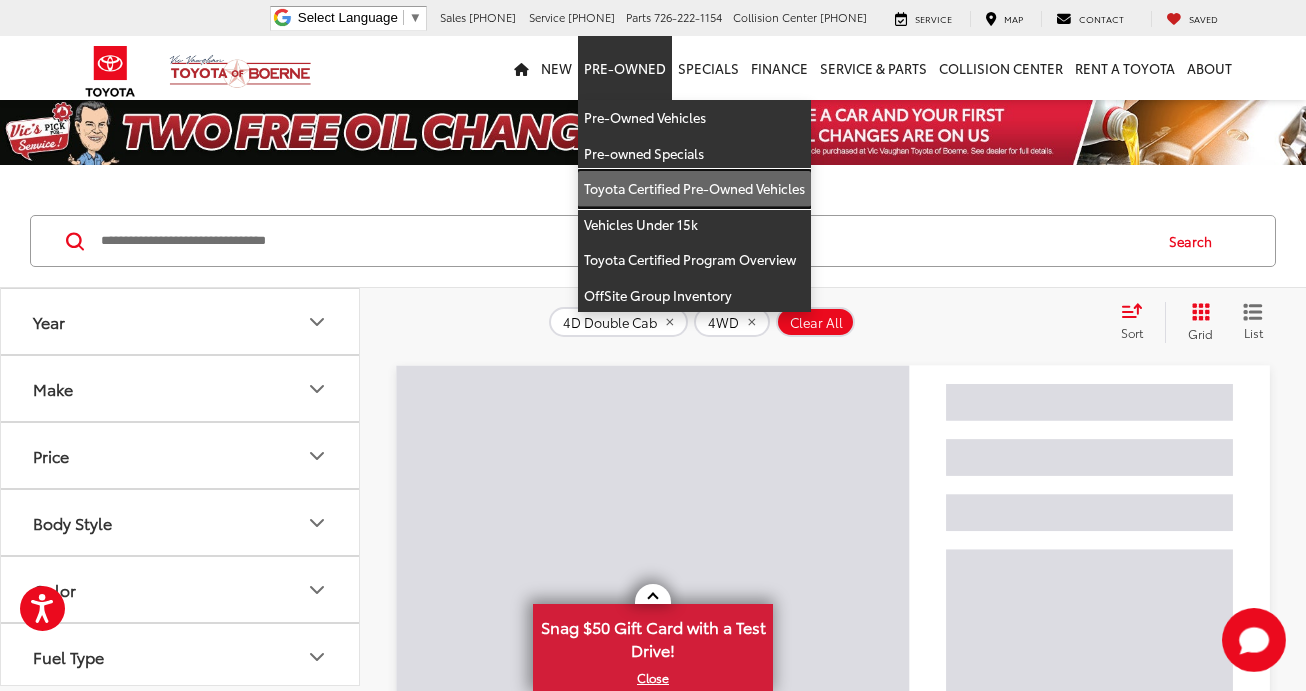 click on "Toyota Certified Pre-Owned Vehicles" at bounding box center (694, 189) 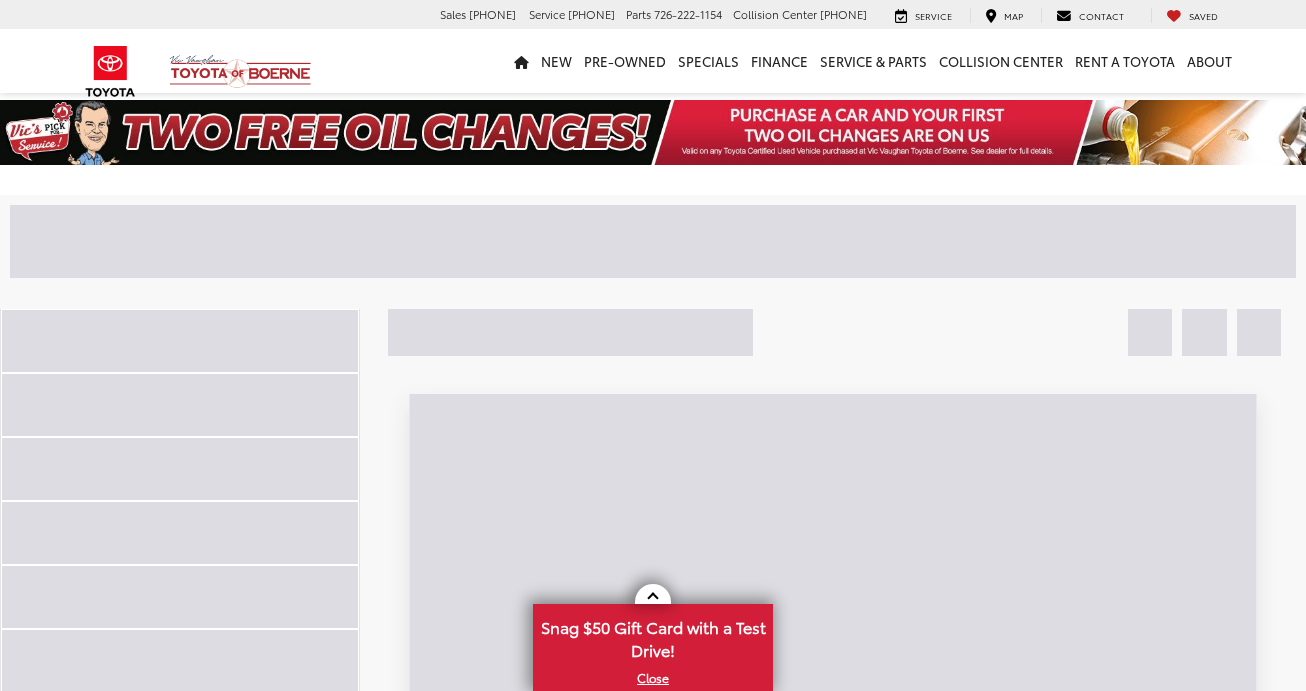 scroll, scrollTop: 0, scrollLeft: 0, axis: both 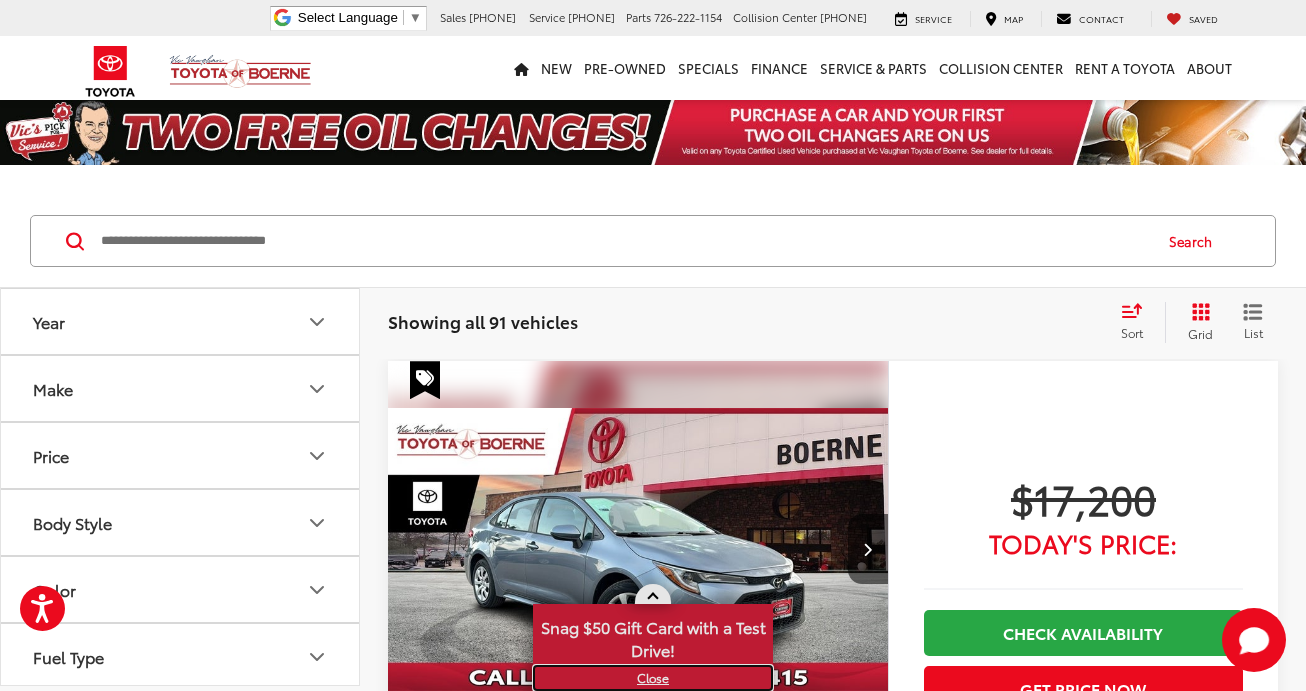 click on "X" at bounding box center (653, 678) 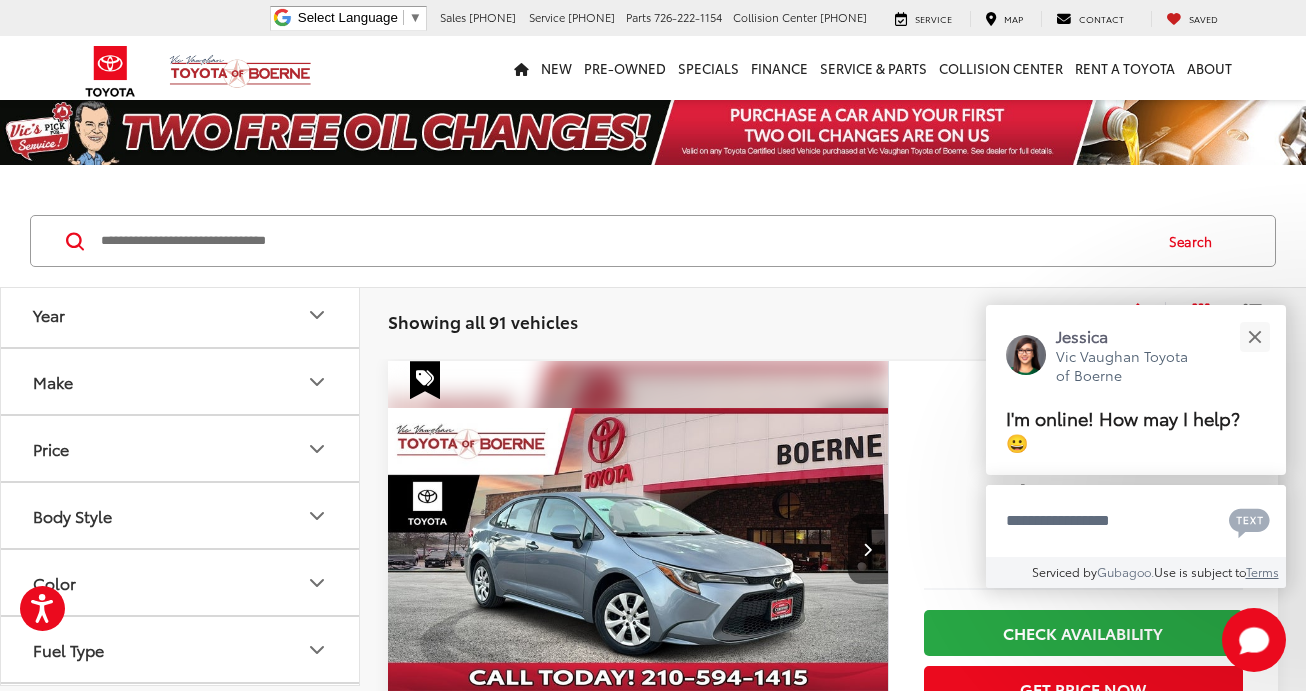 scroll, scrollTop: 0, scrollLeft: 0, axis: both 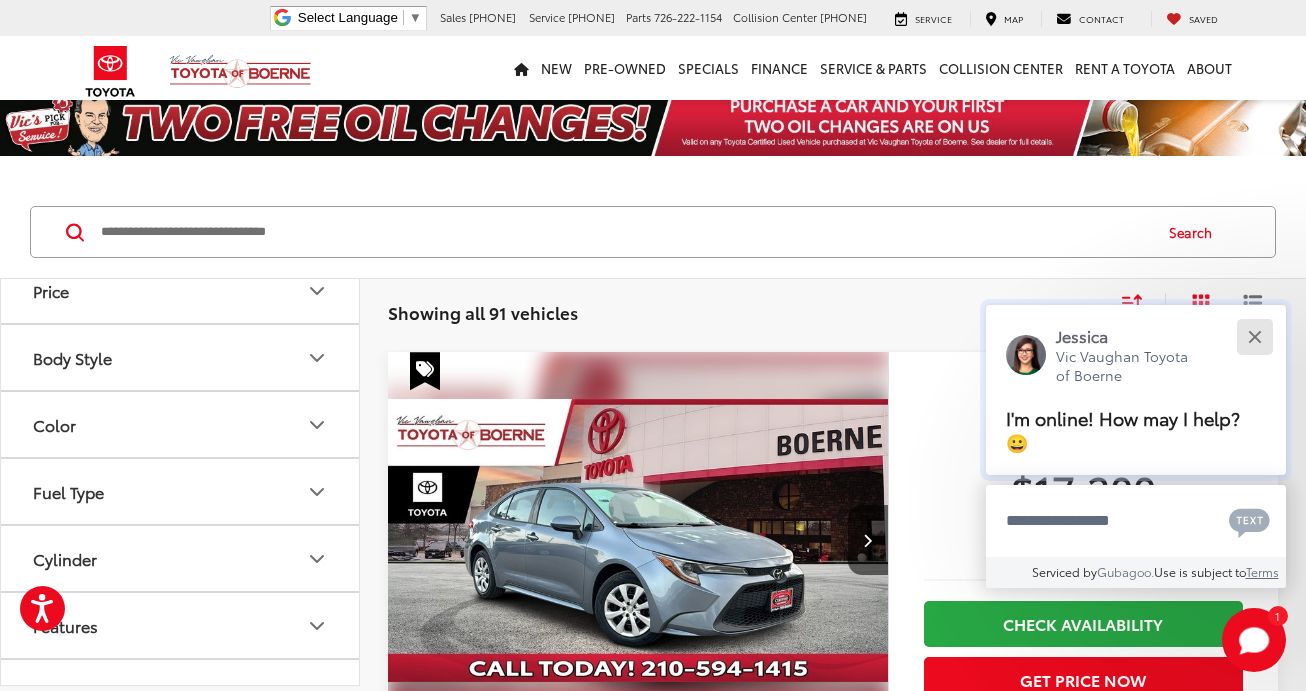 click at bounding box center [1254, 336] 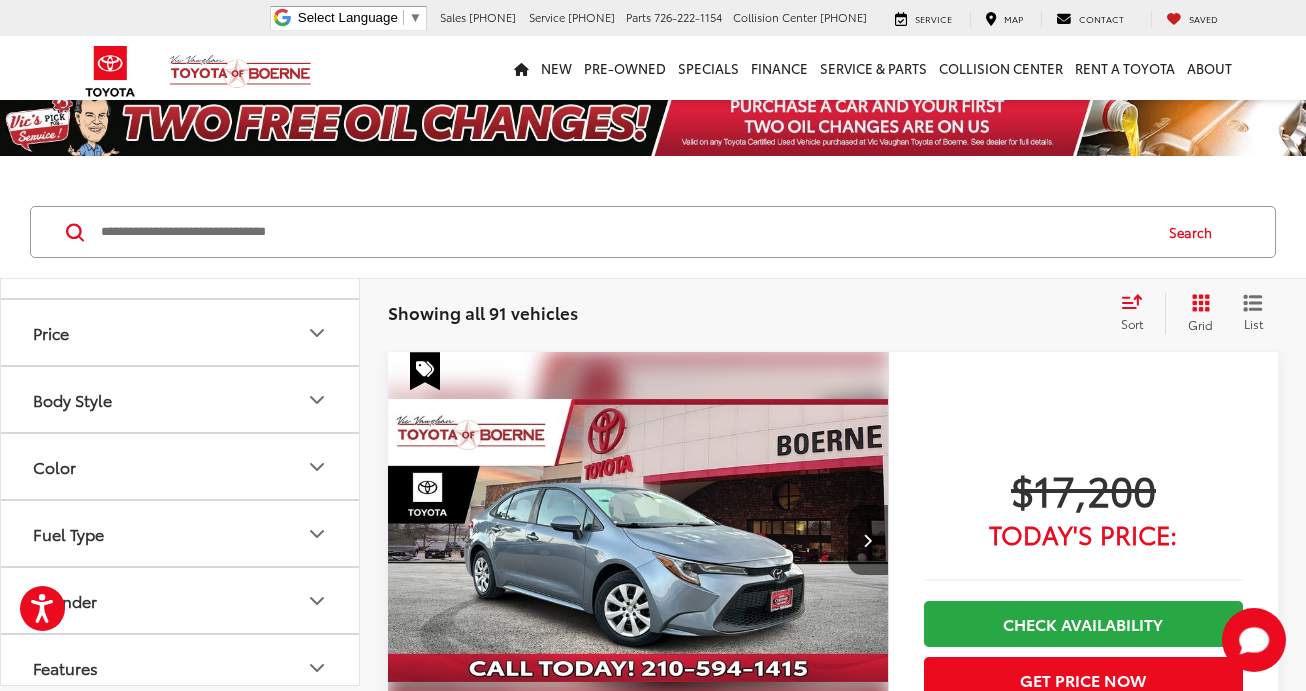 scroll, scrollTop: 0, scrollLeft: 0, axis: both 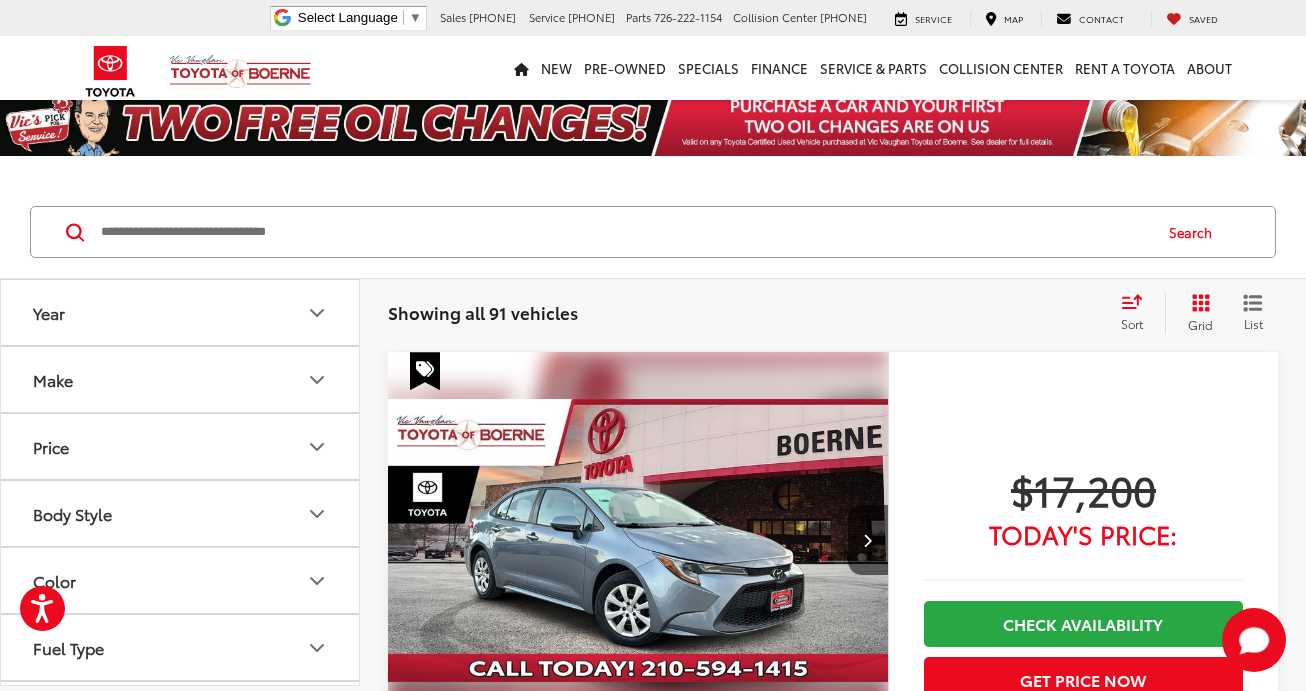 click on "Make" at bounding box center [181, 379] 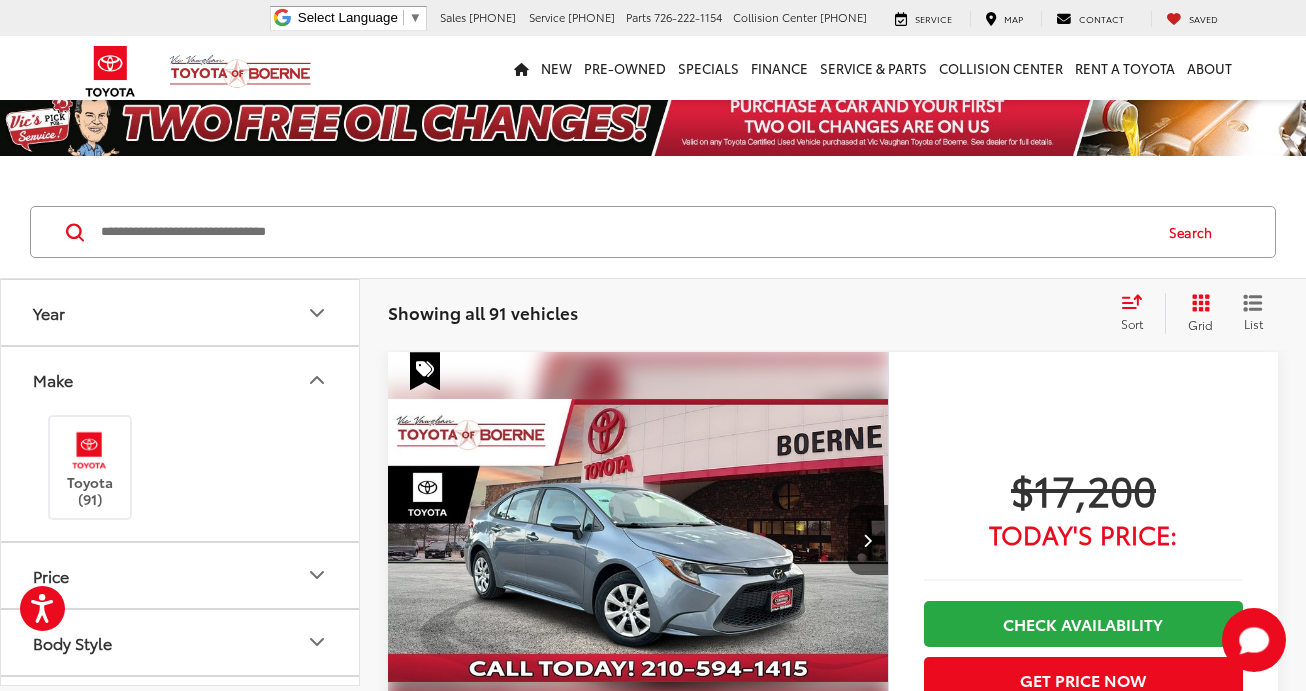click on "Make" at bounding box center [181, 379] 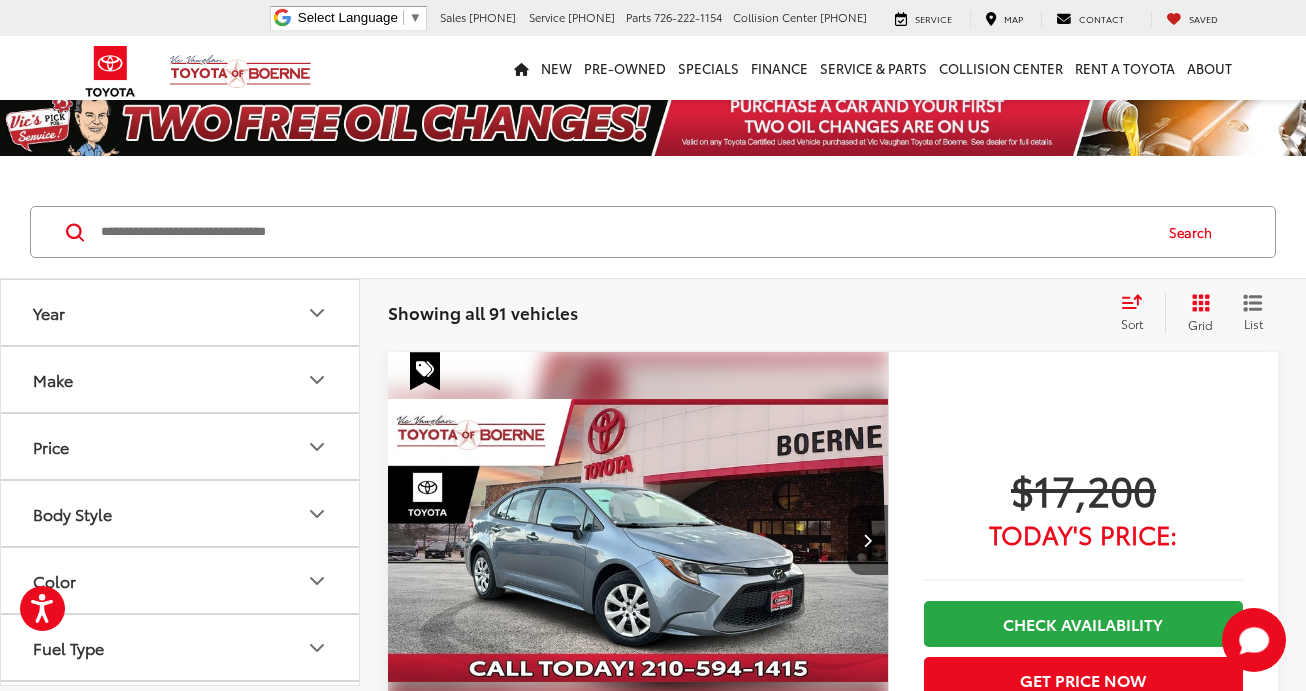 click 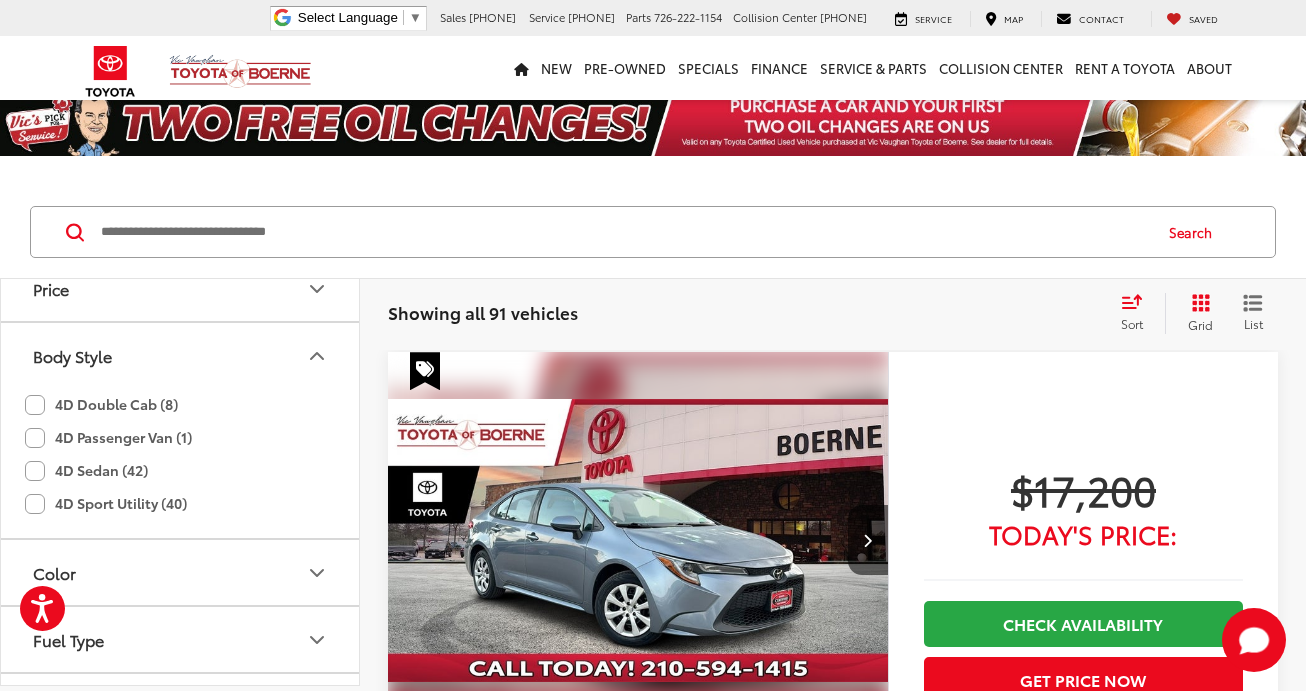 scroll, scrollTop: 172, scrollLeft: 0, axis: vertical 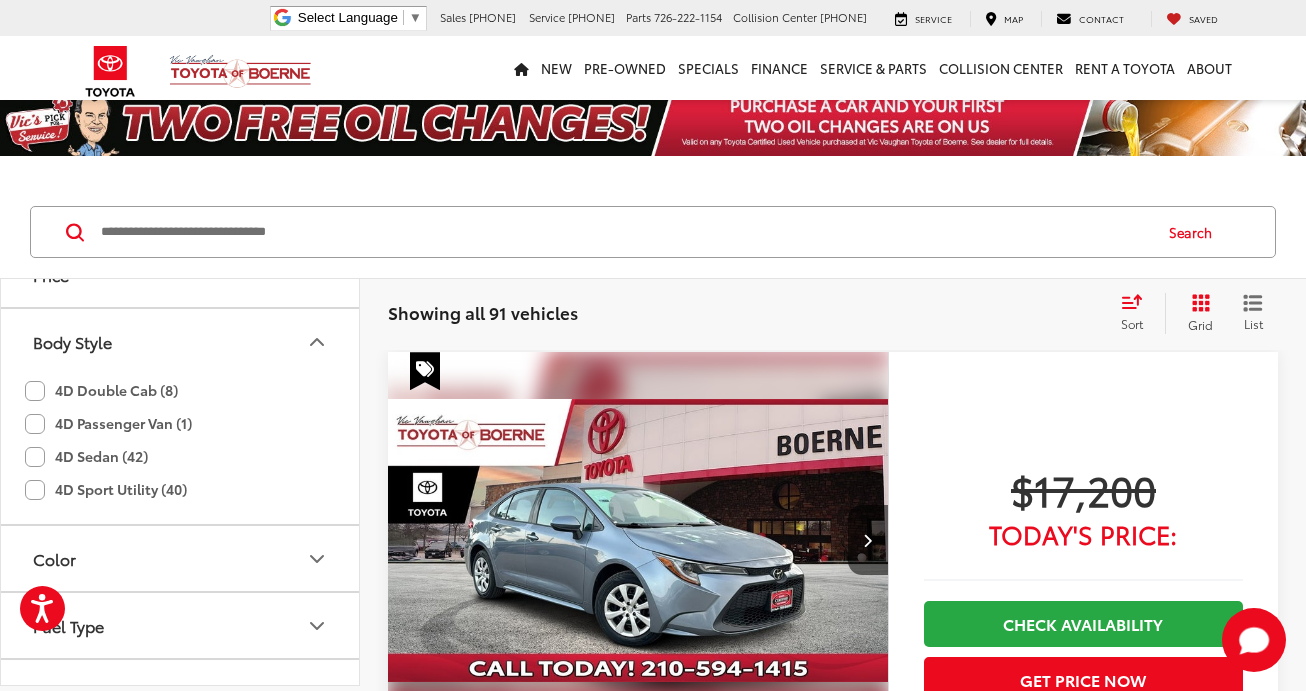 click on "4D Passenger Van (1)" 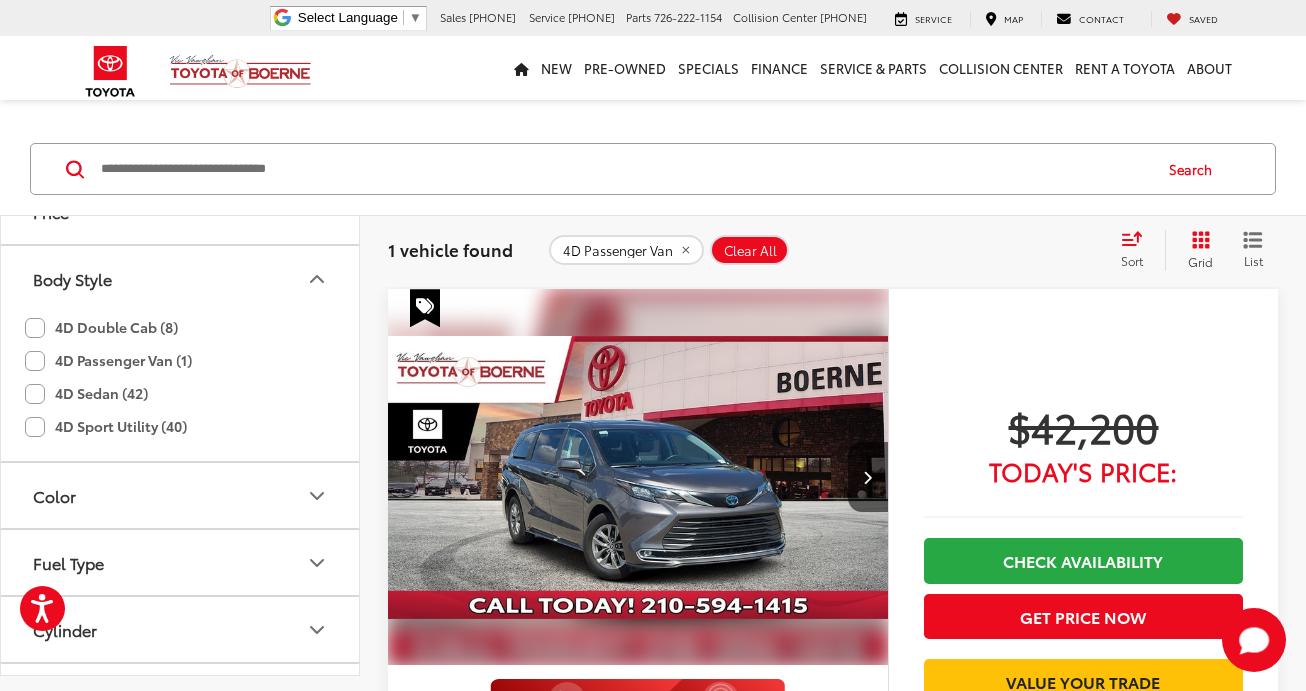 scroll, scrollTop: 62, scrollLeft: 0, axis: vertical 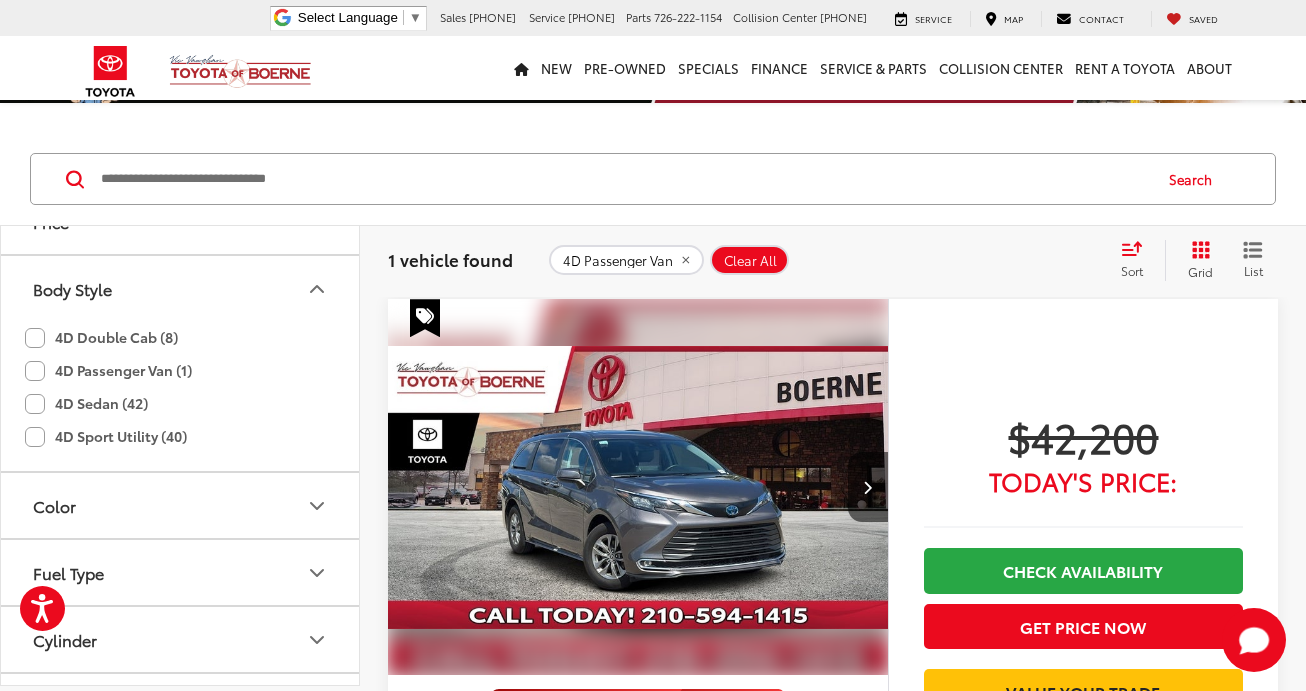 click on "4D Passenger Van (1)" 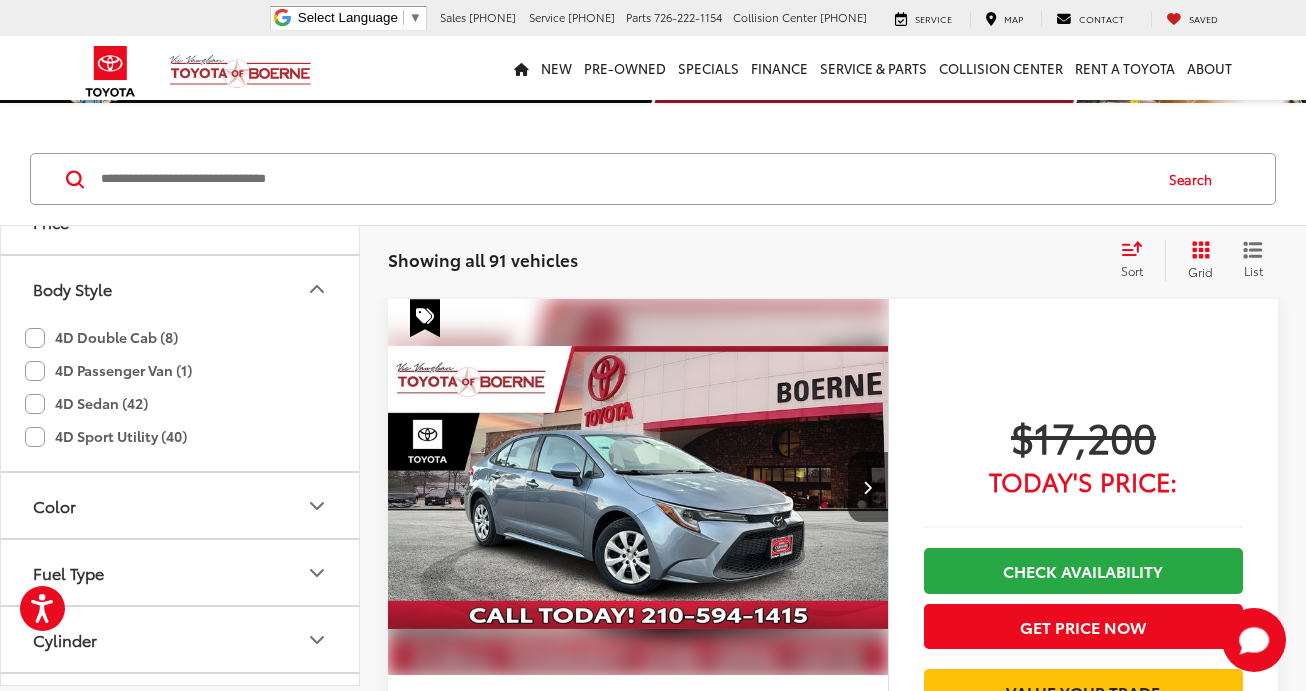 click on "4D Sport Utility (40)" 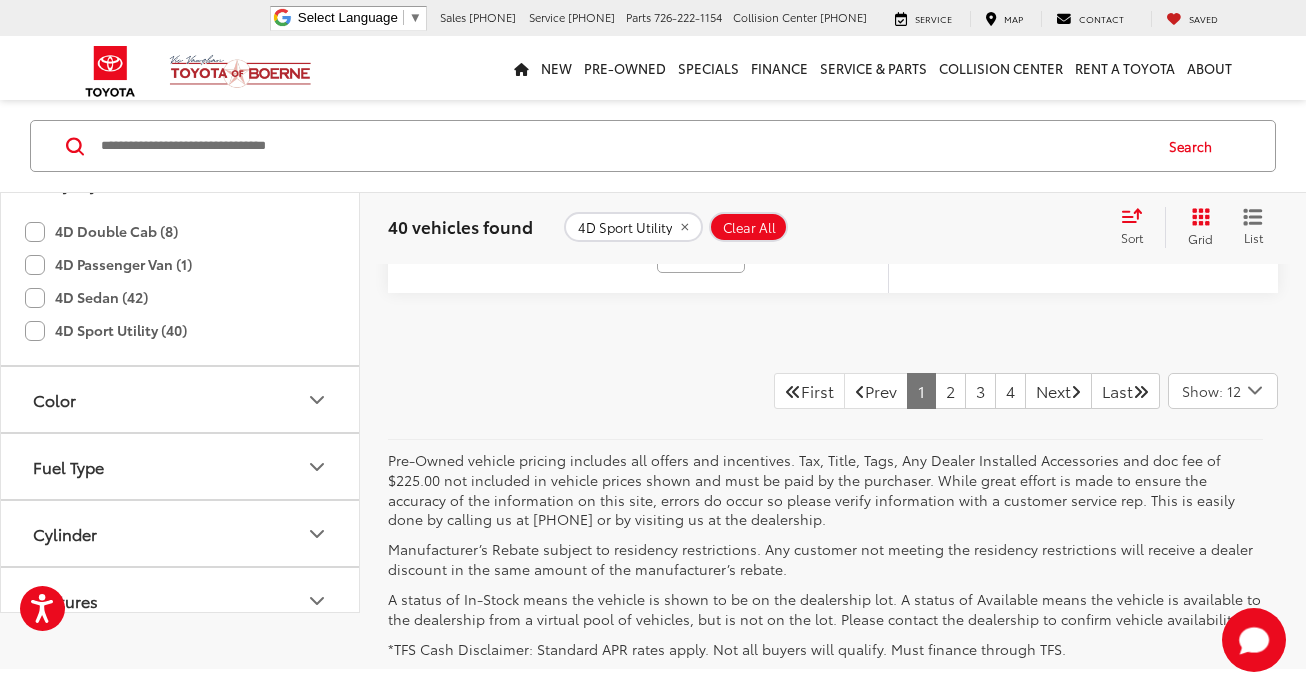 scroll, scrollTop: 9016, scrollLeft: 0, axis: vertical 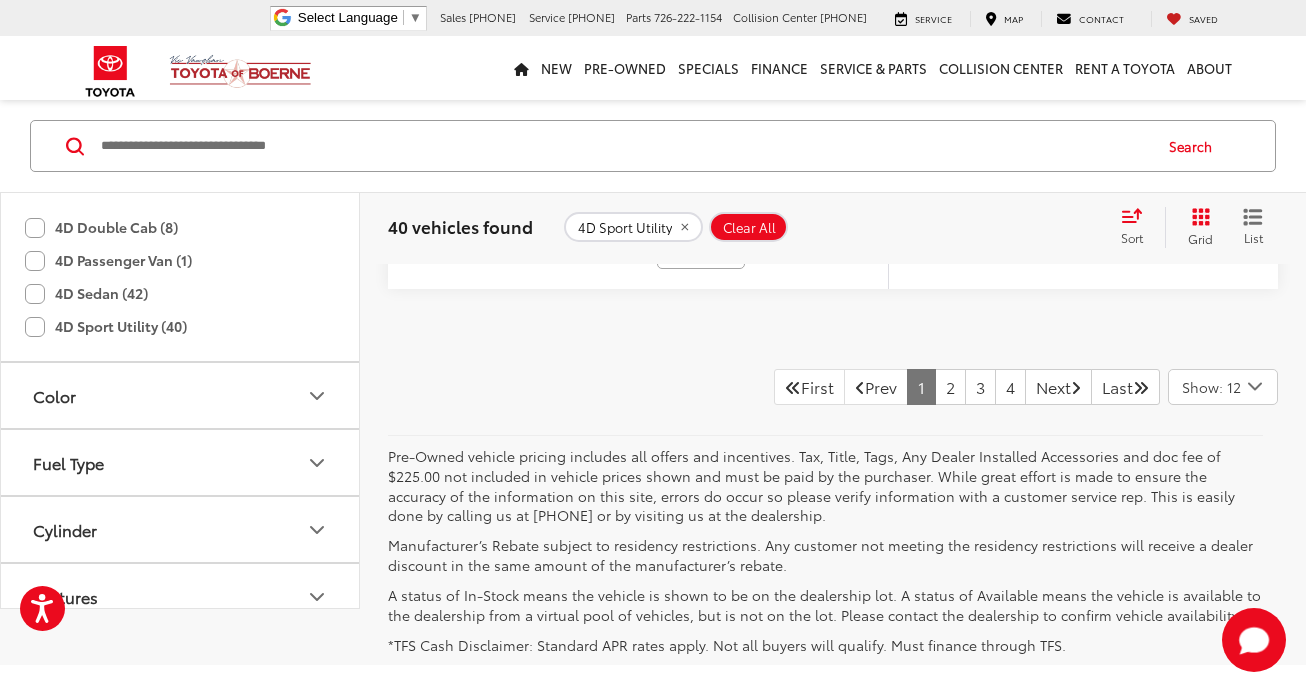 click 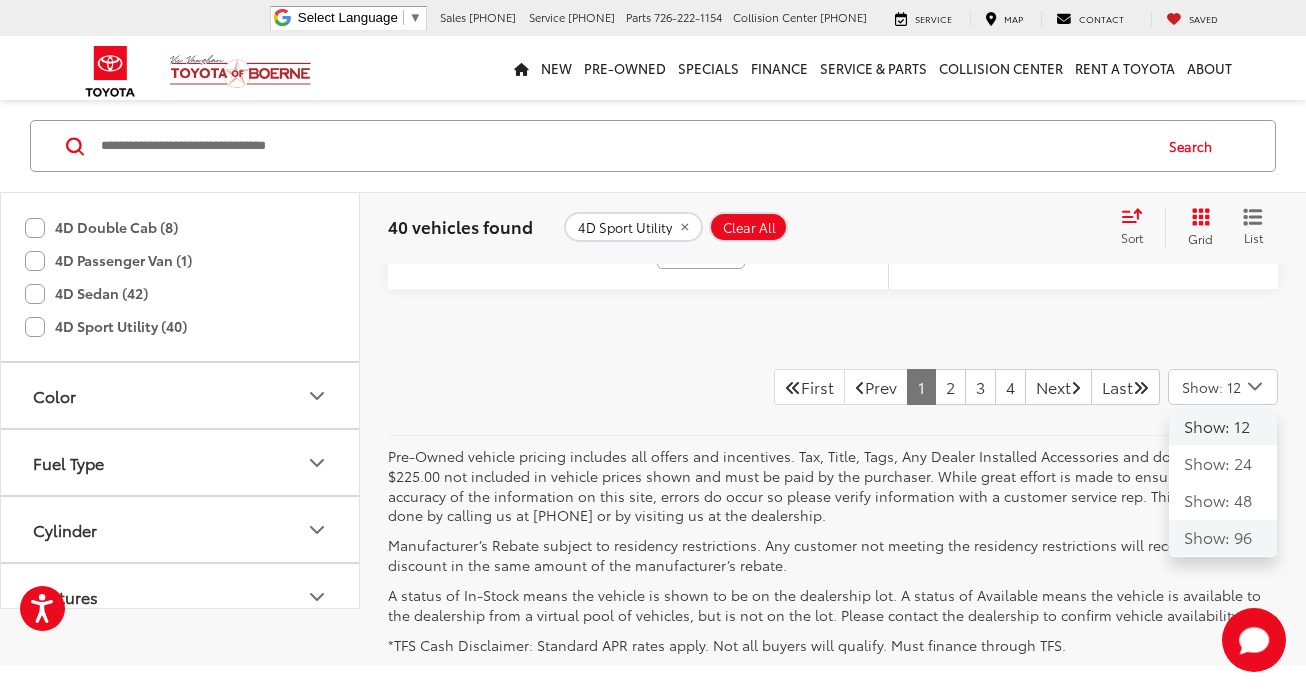 click on "Show: 96" 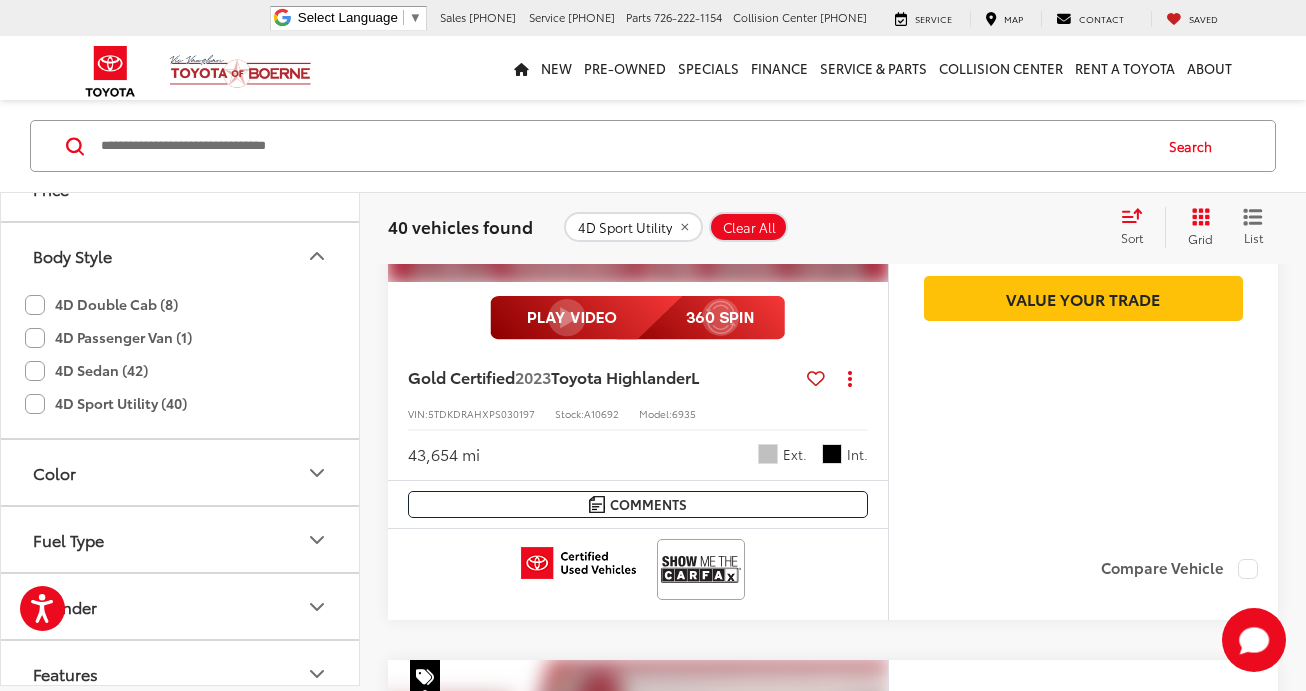 scroll, scrollTop: 7639, scrollLeft: 0, axis: vertical 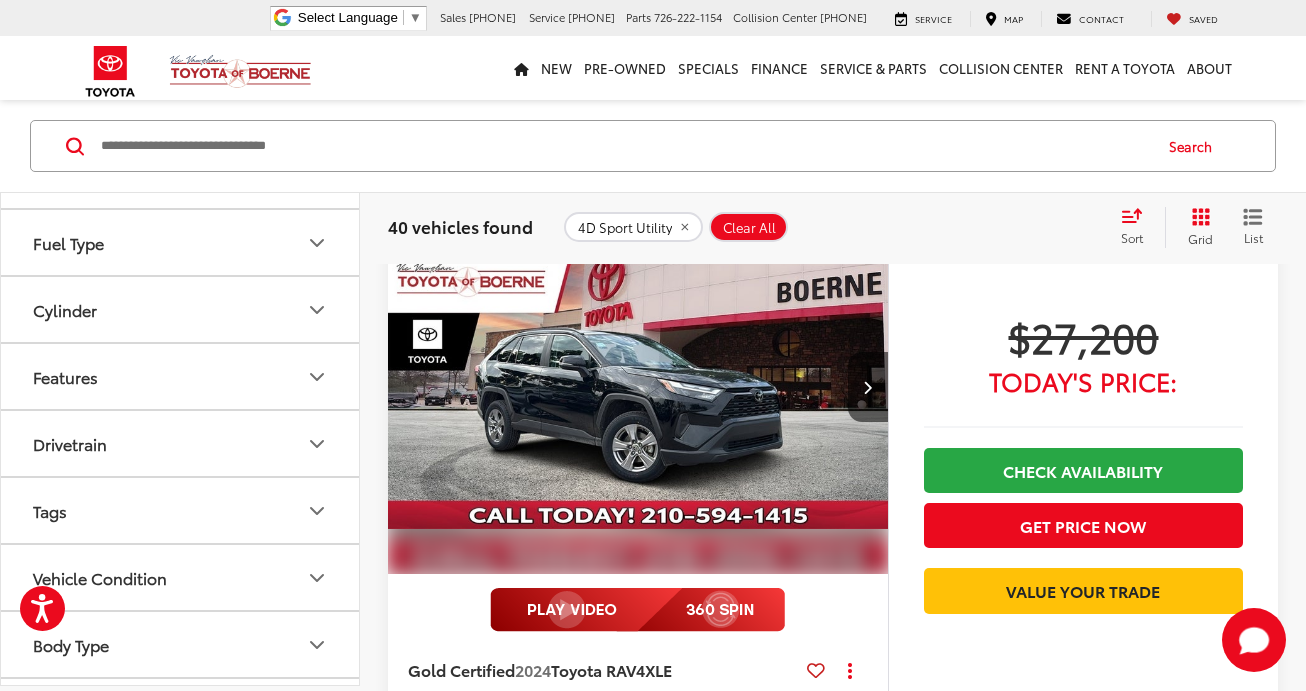 click on "Drivetrain" at bounding box center (181, 443) 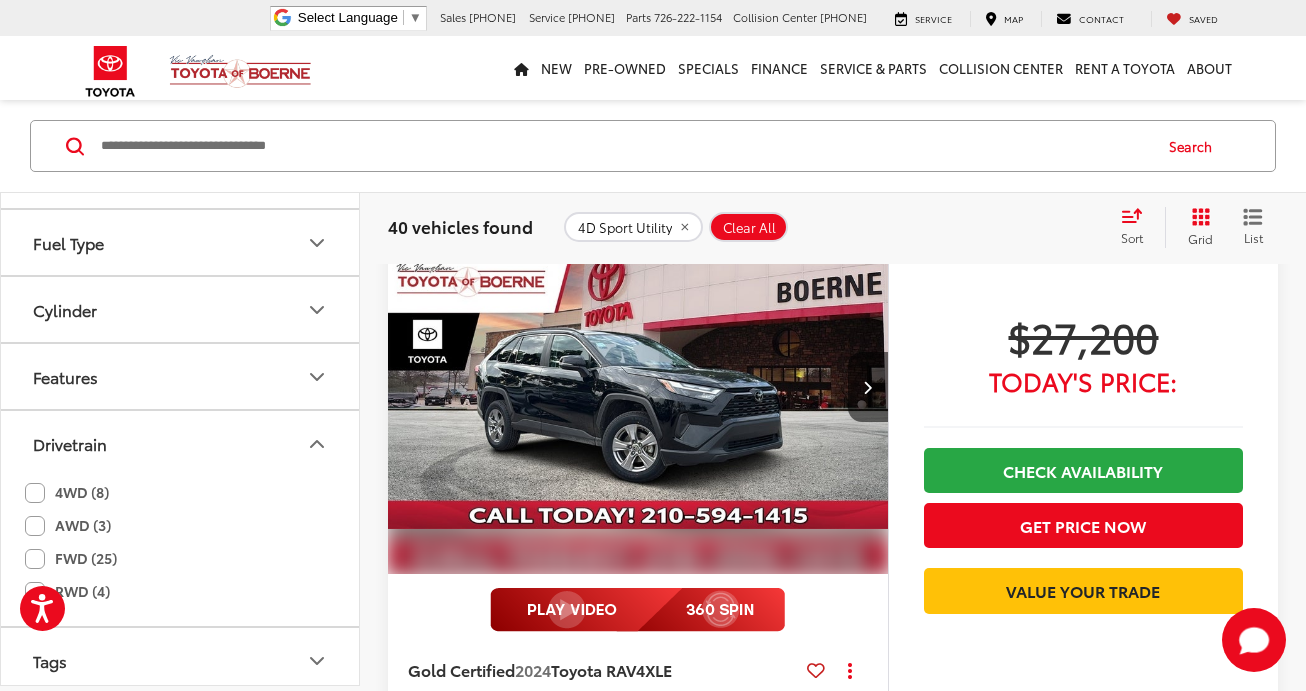 click on "AWD (3)" 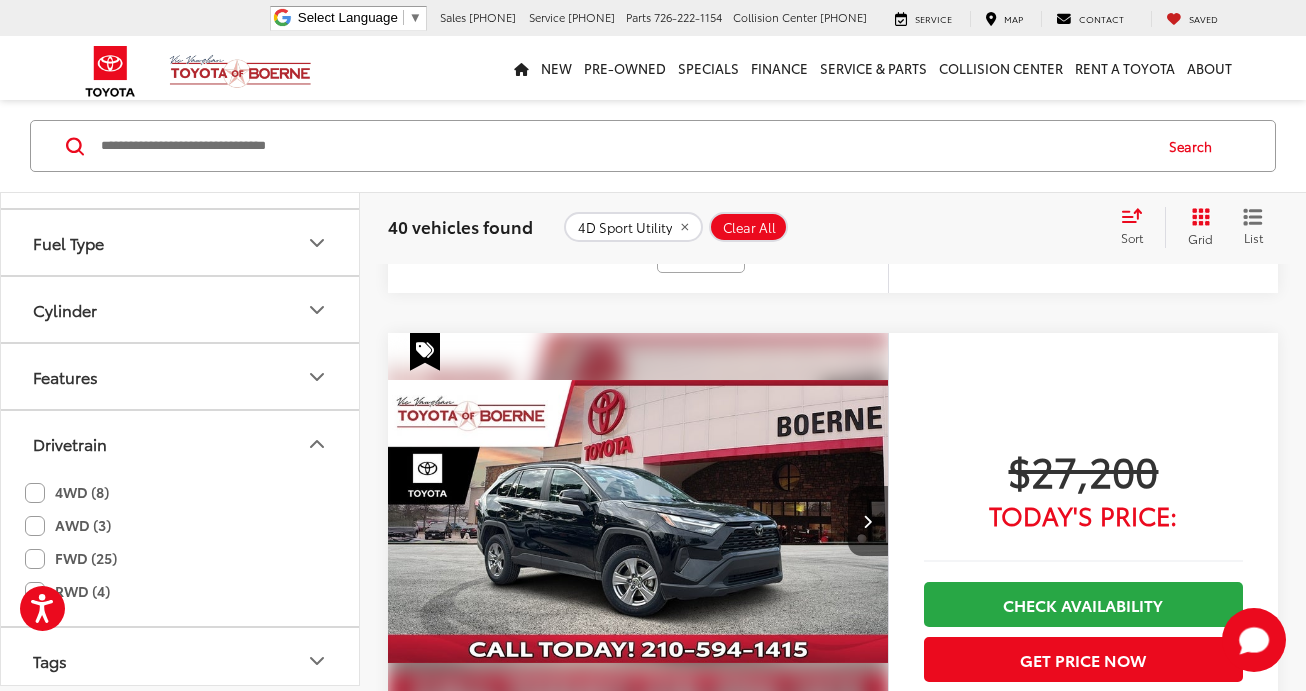 click on "4WD (8)" 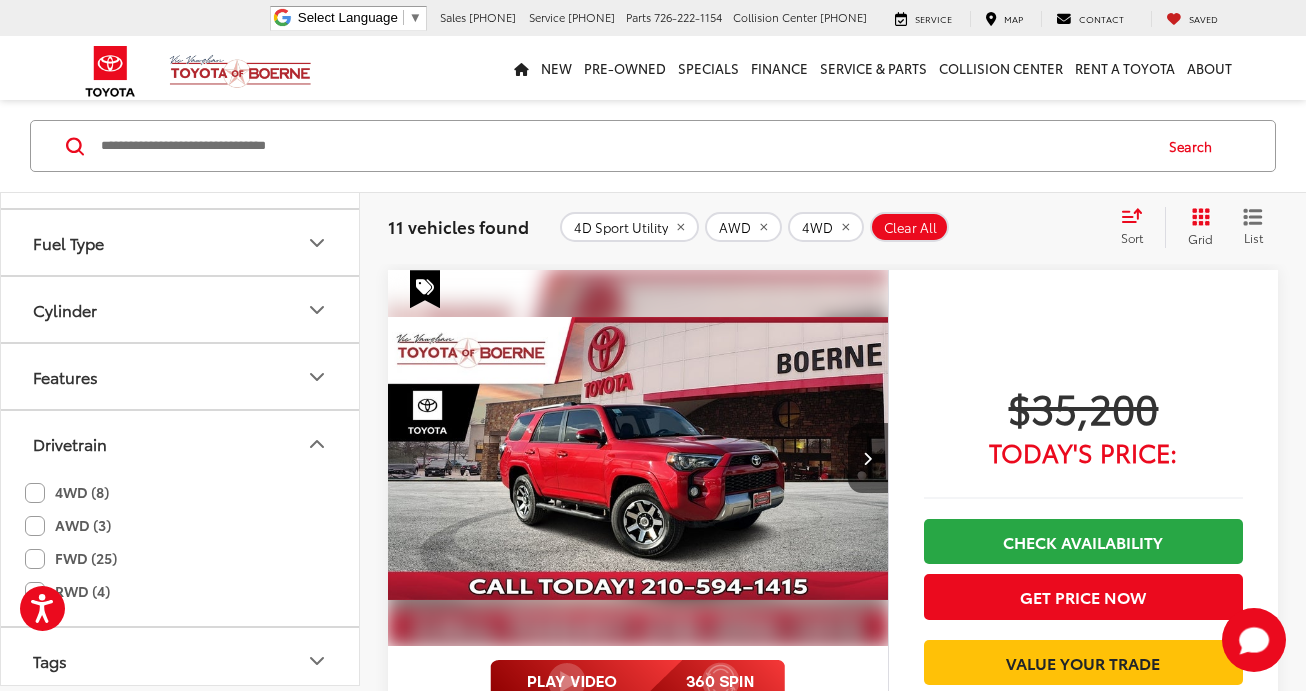 scroll, scrollTop: 1608, scrollLeft: 0, axis: vertical 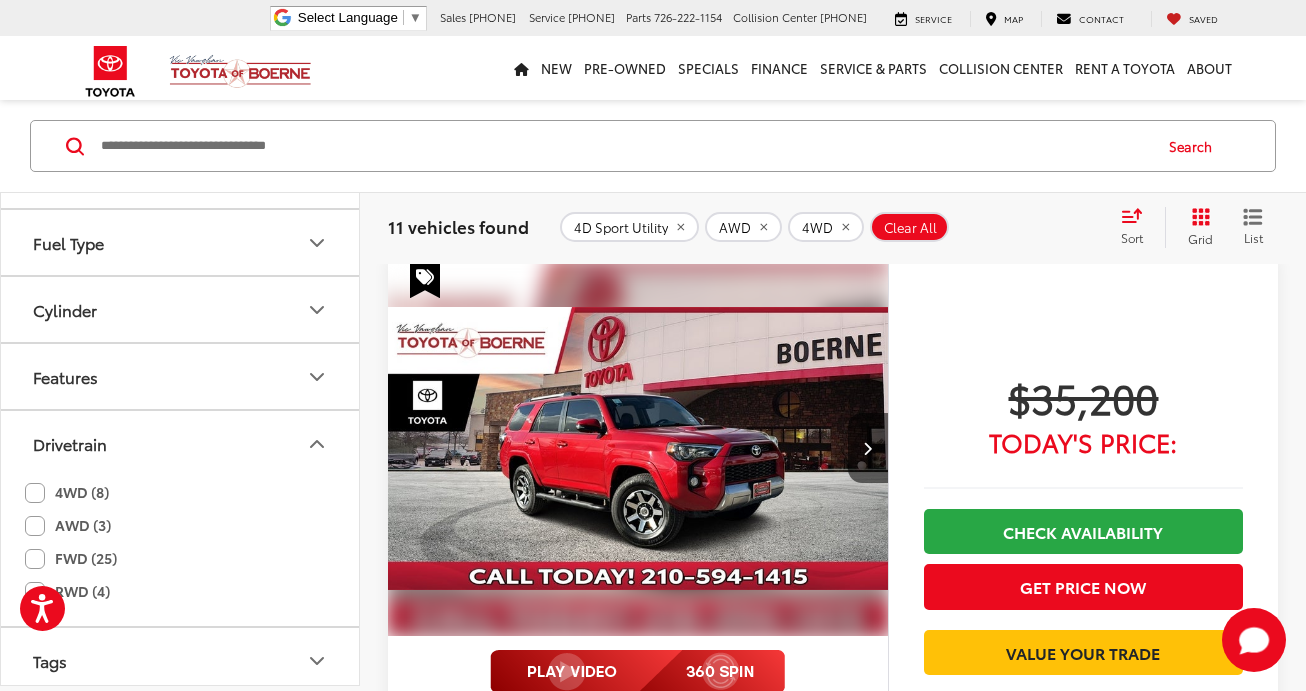 click at bounding box center [638, 448] 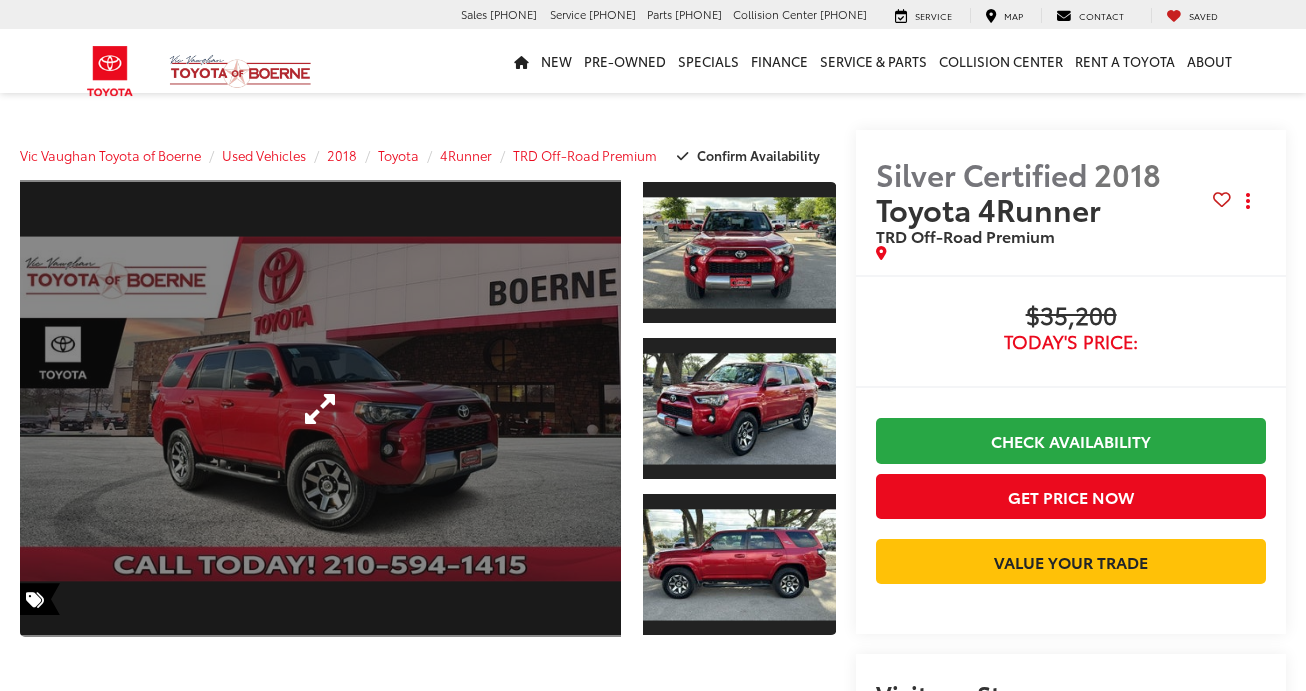 scroll, scrollTop: 0, scrollLeft: 0, axis: both 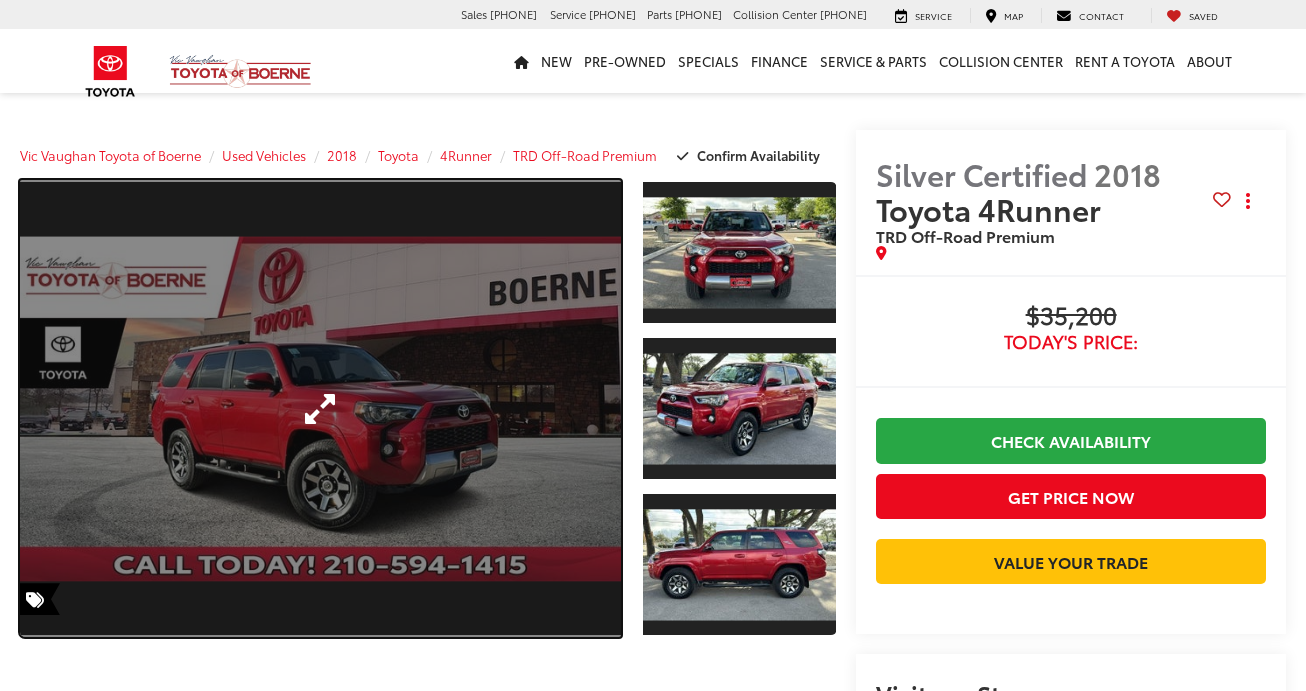 click at bounding box center (320, 408) 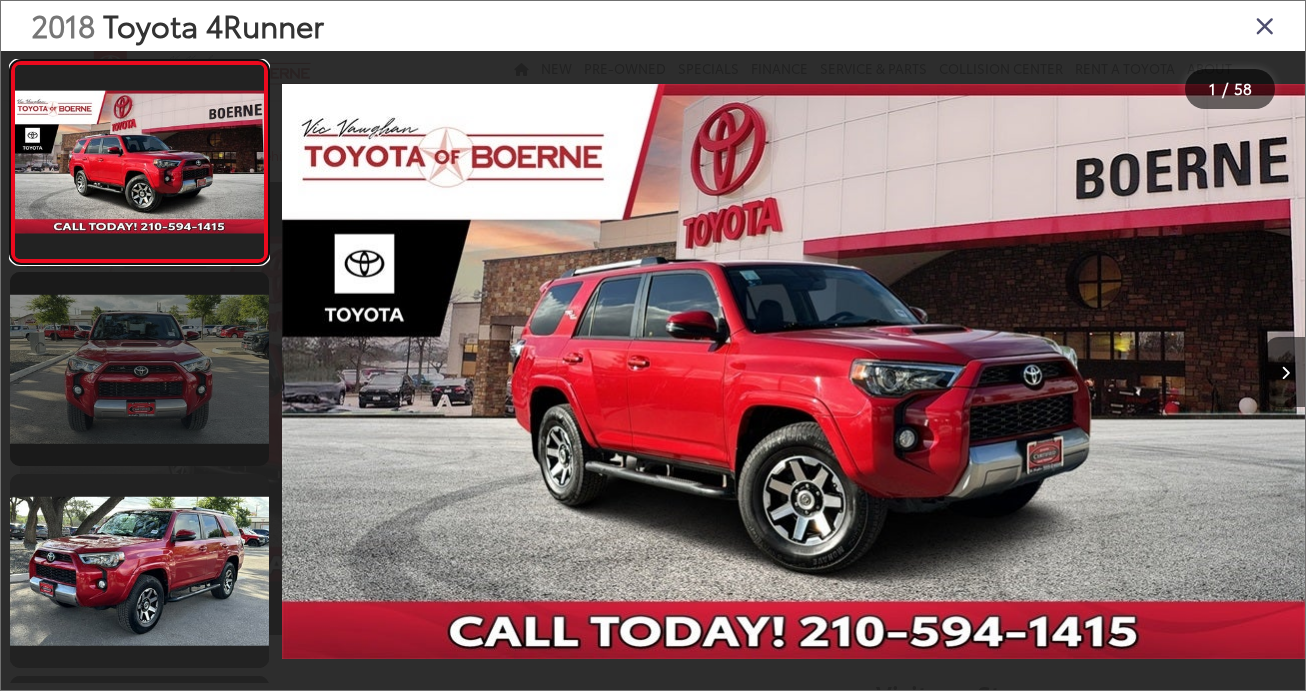 scroll, scrollTop: 0, scrollLeft: 0, axis: both 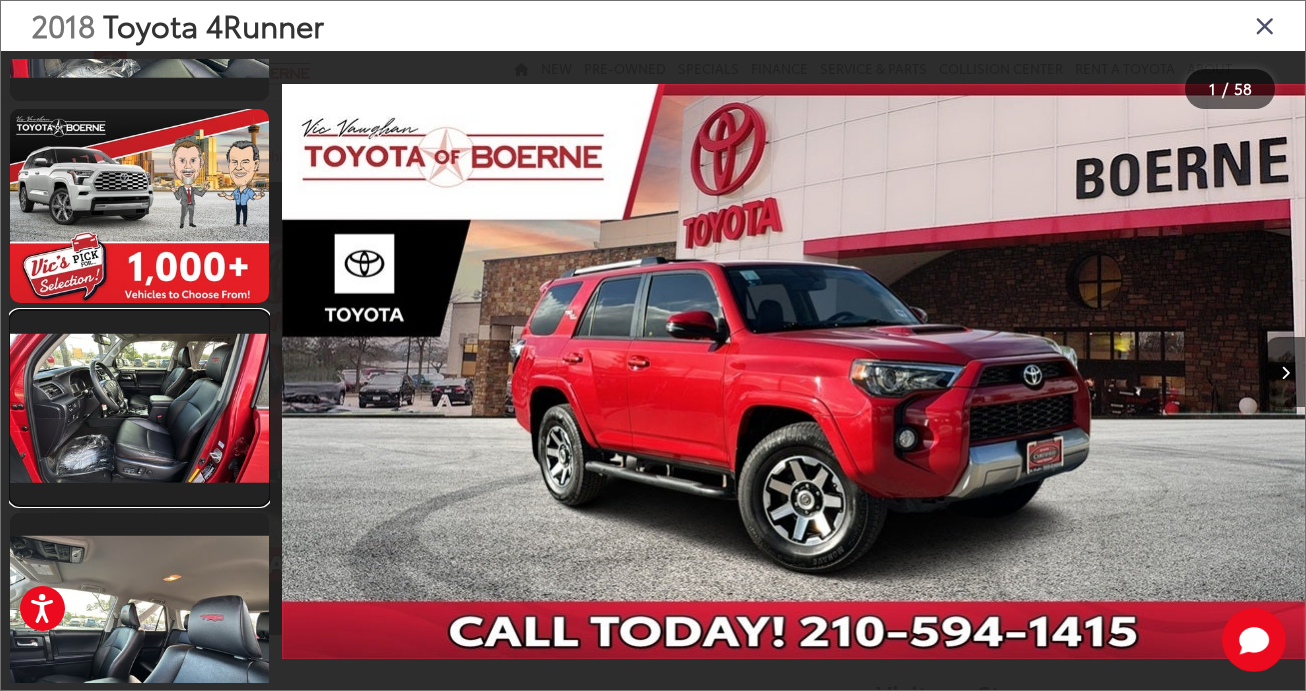 click at bounding box center [139, 408] 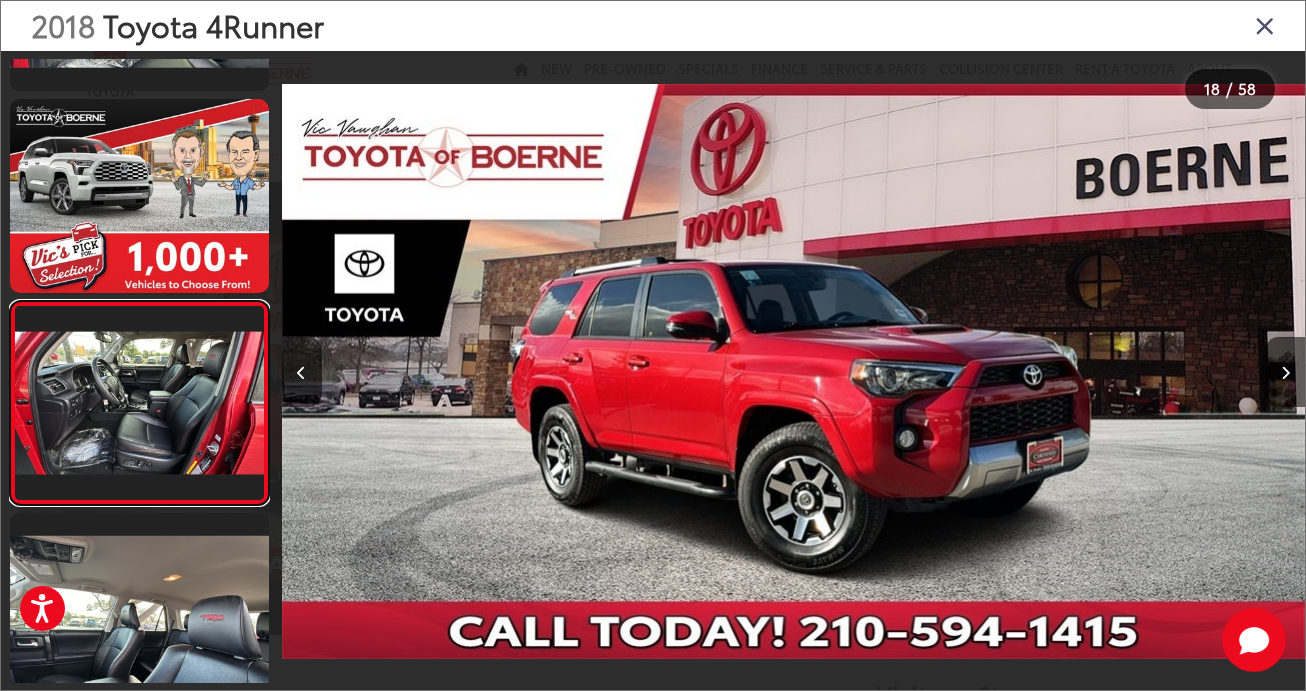 scroll, scrollTop: 3285, scrollLeft: 0, axis: vertical 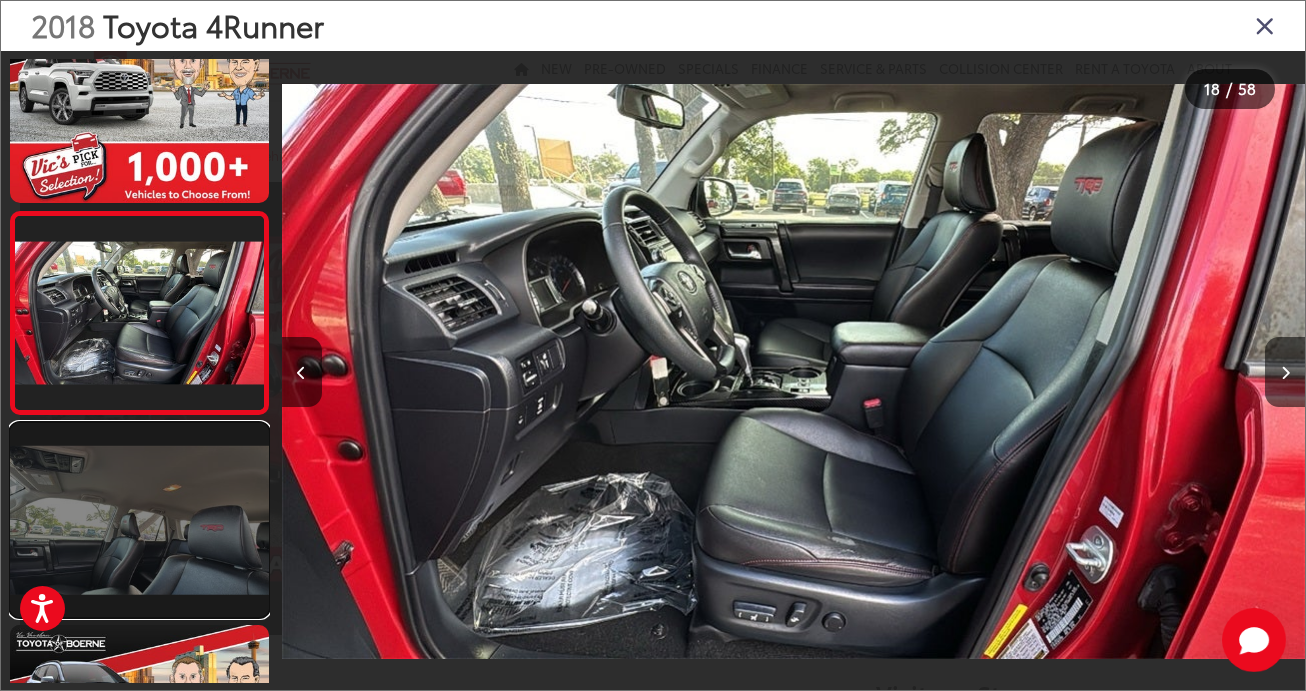 click at bounding box center [139, 520] 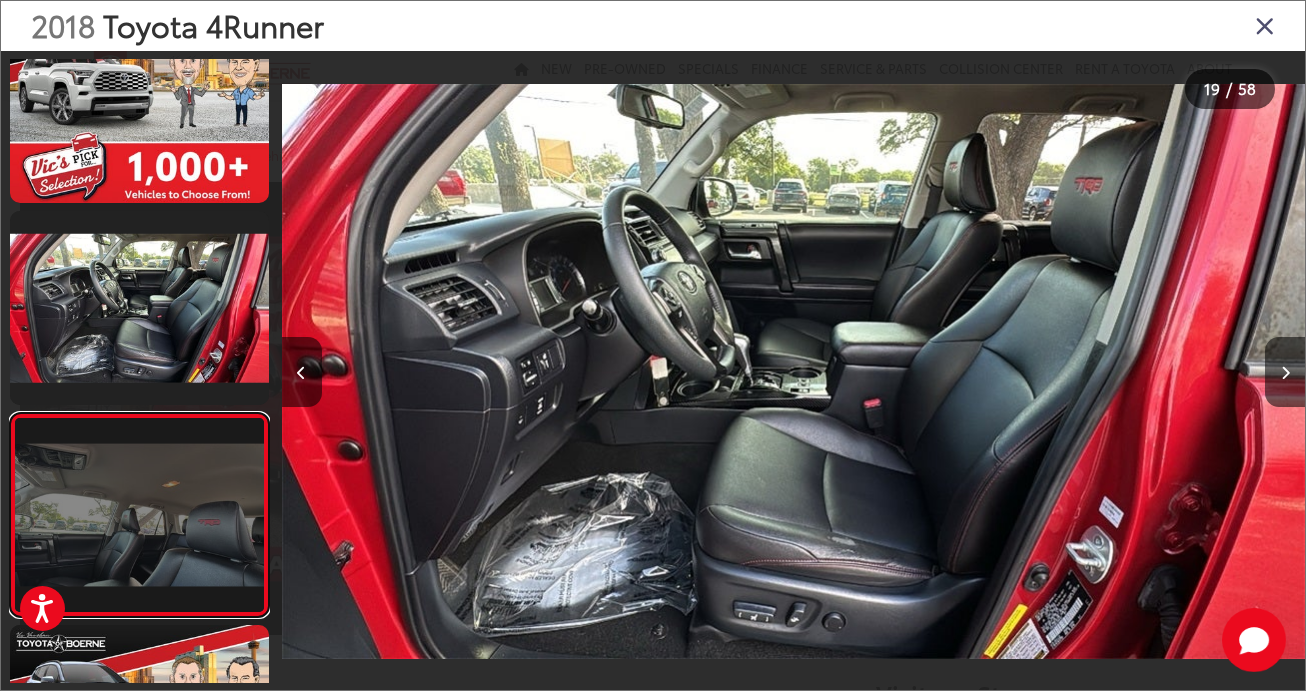 scroll, scrollTop: 0, scrollLeft: 17451, axis: horizontal 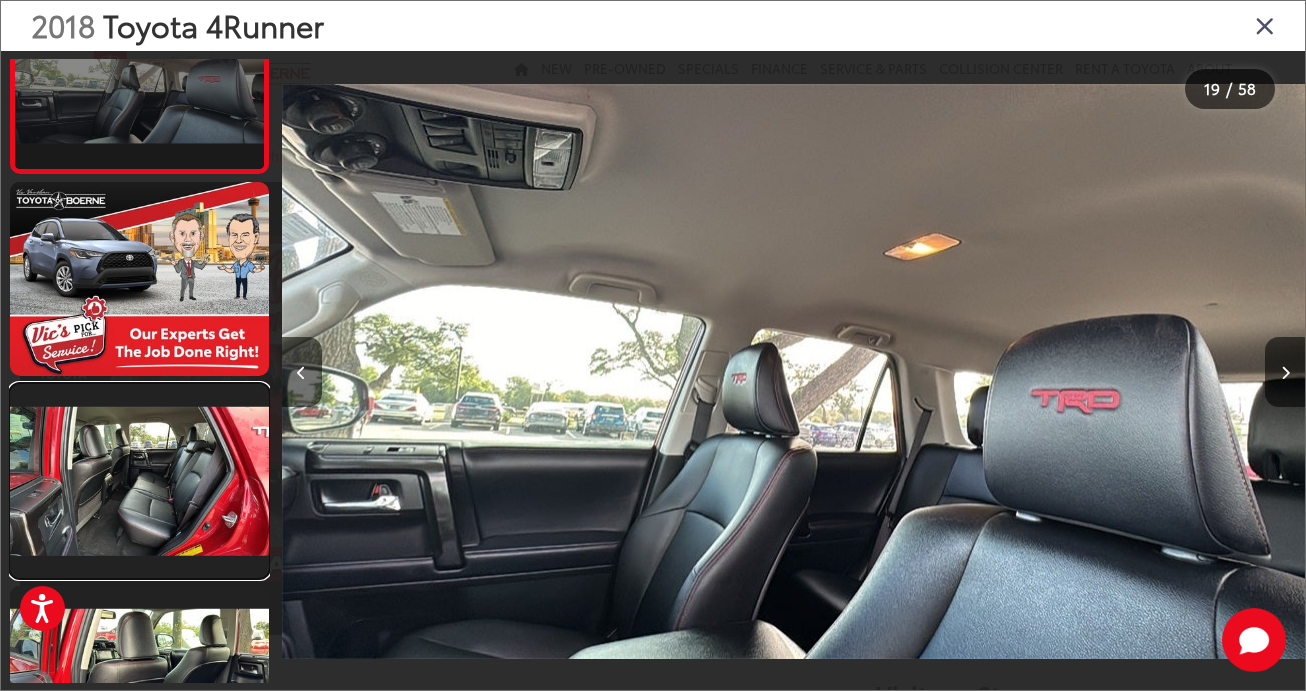 click at bounding box center (139, 481) 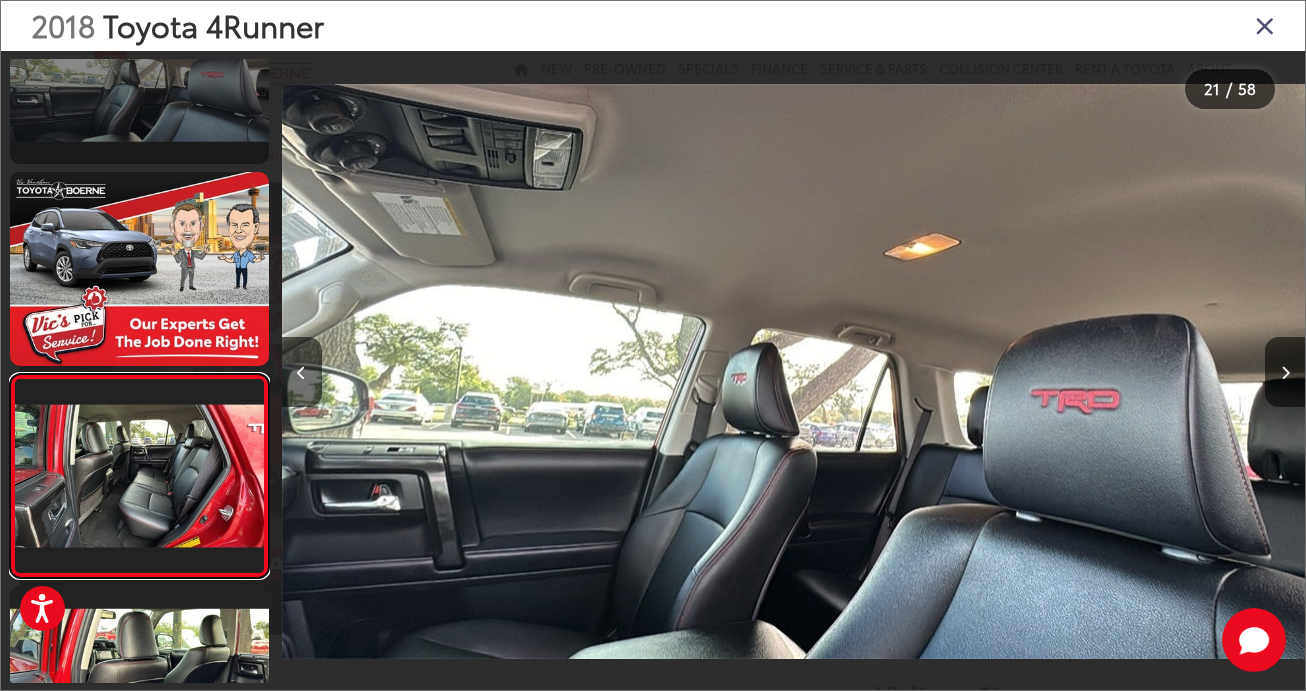 scroll, scrollTop: 3835, scrollLeft: 0, axis: vertical 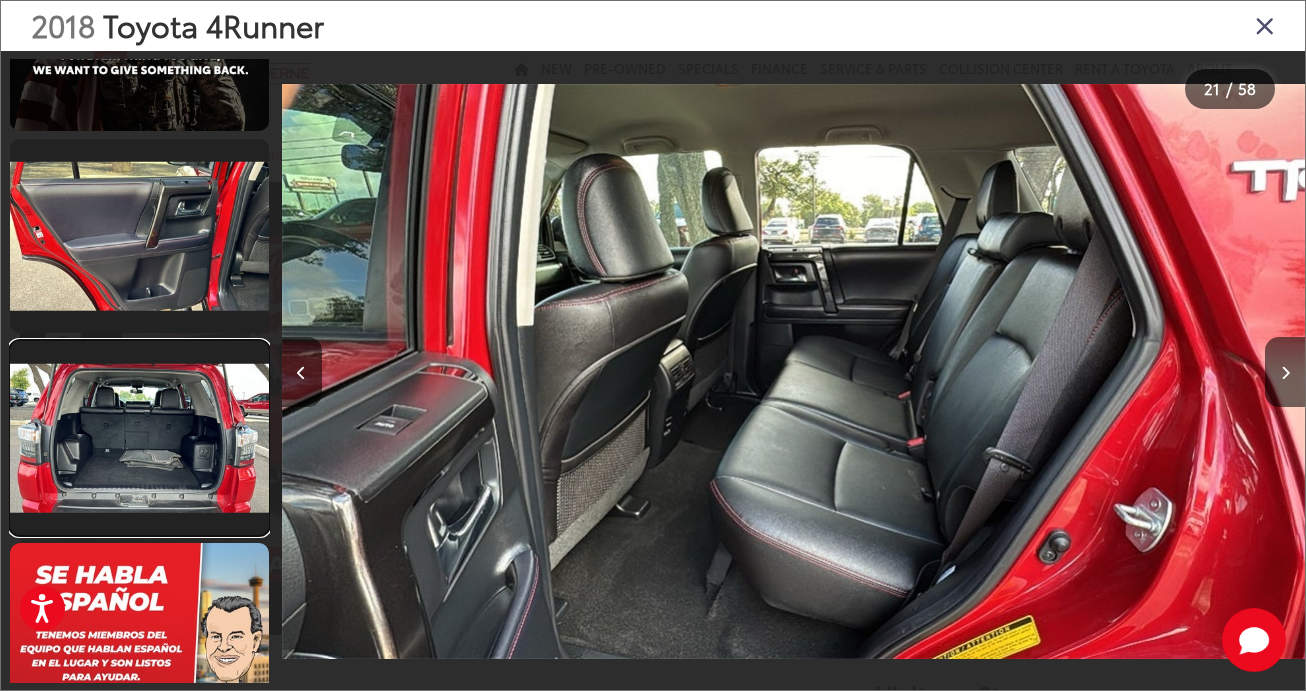 click at bounding box center (139, 438) 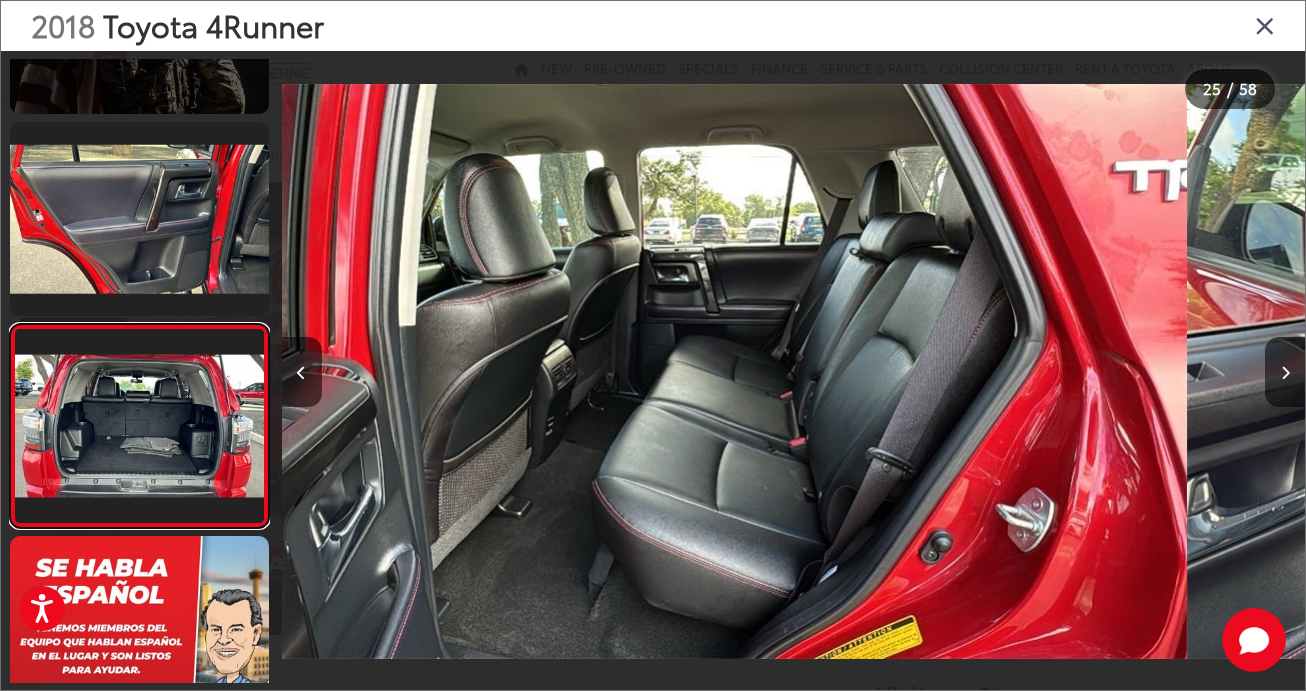 scroll, scrollTop: 4660, scrollLeft: 0, axis: vertical 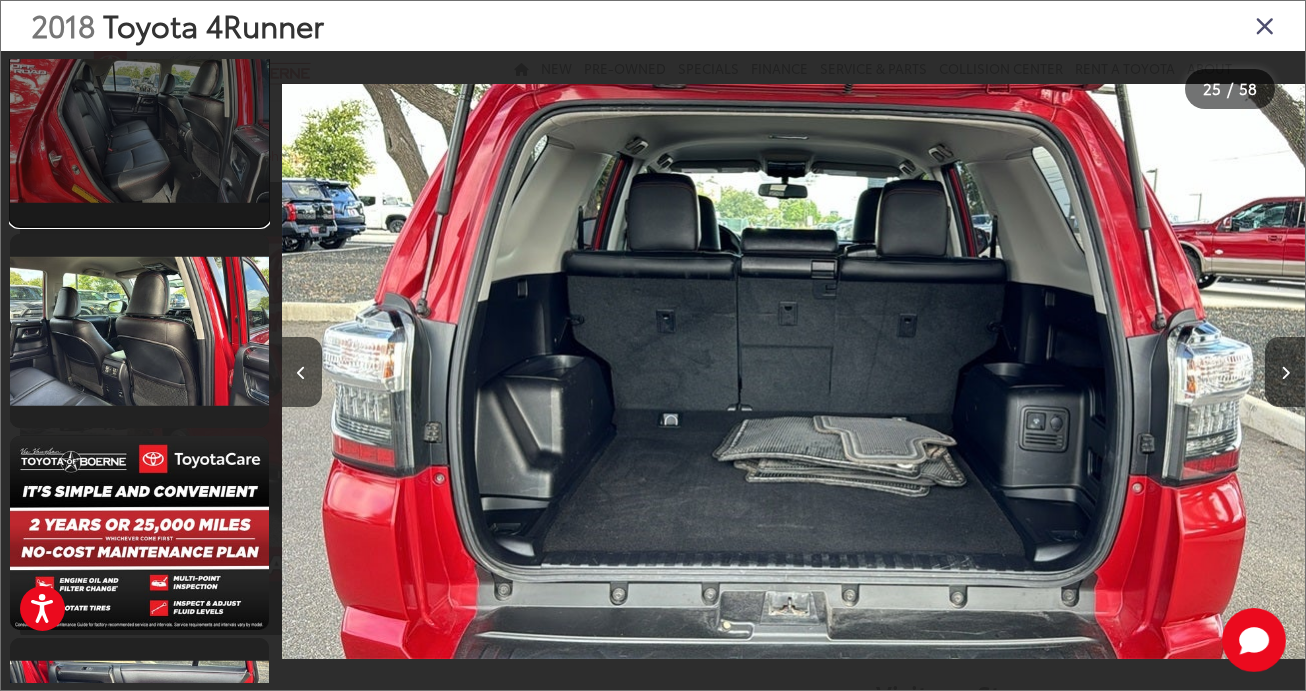 click at bounding box center (139, 128) 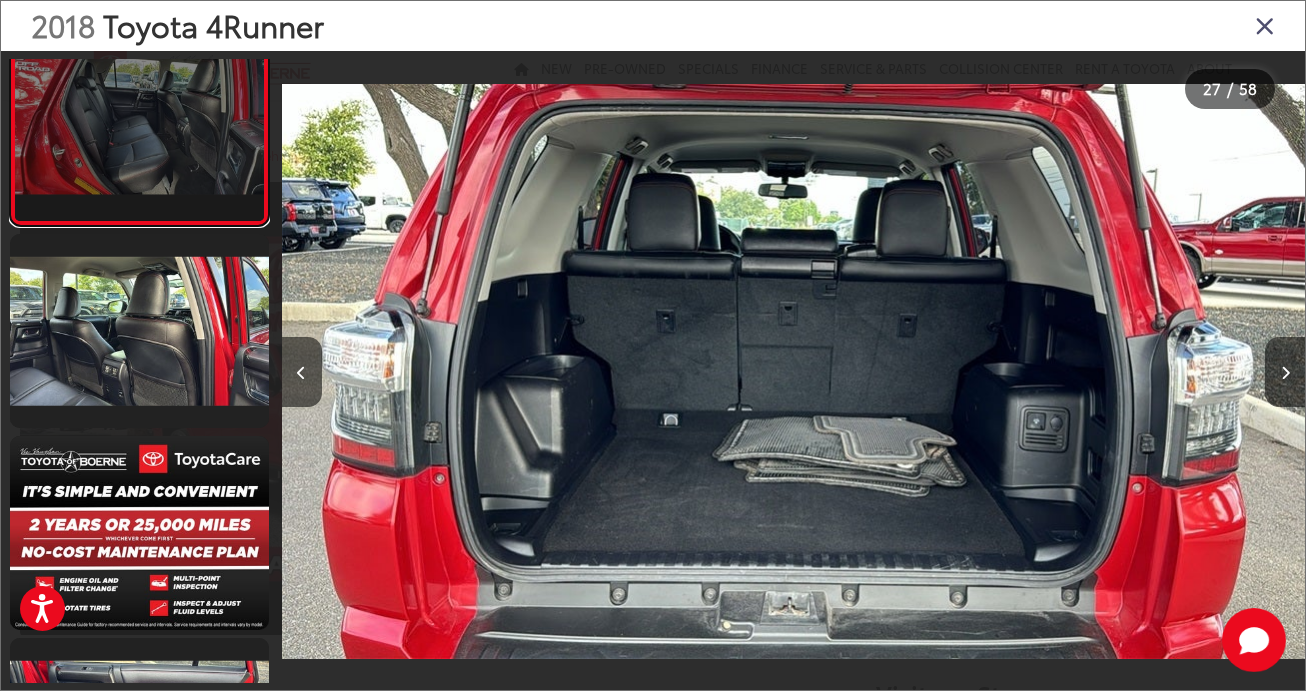 scroll, scrollTop: 5173, scrollLeft: 0, axis: vertical 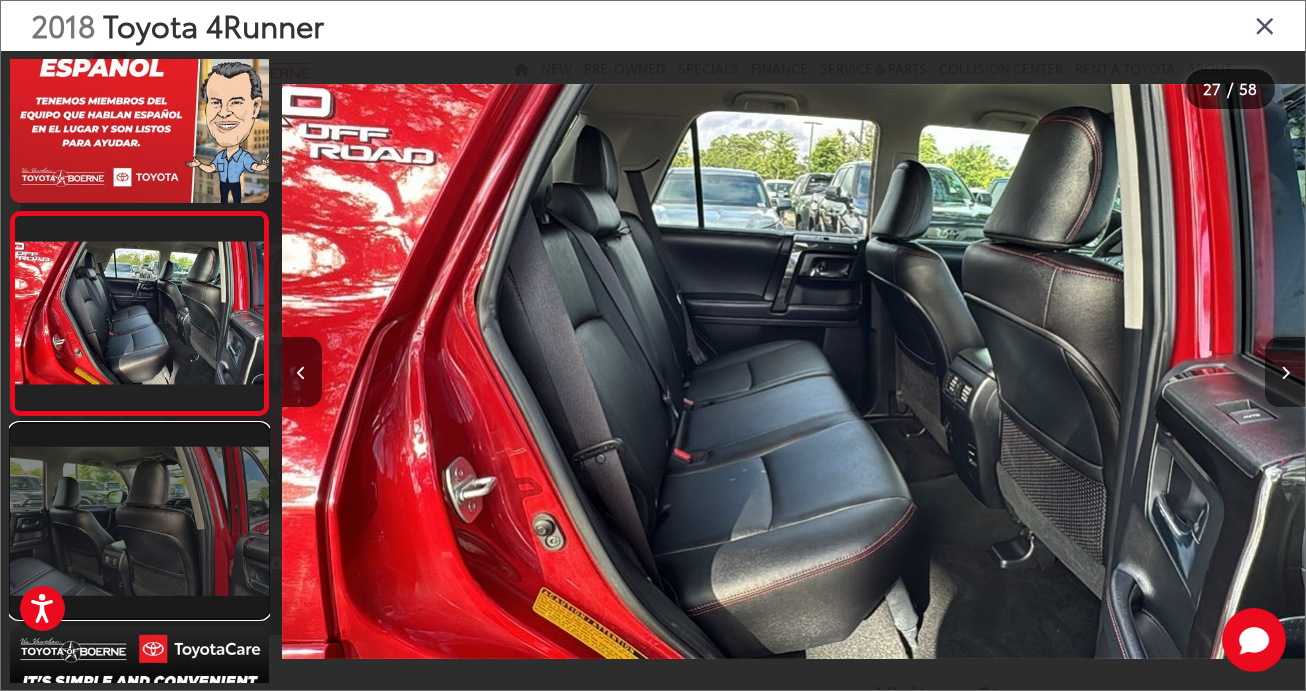 click at bounding box center (139, 521) 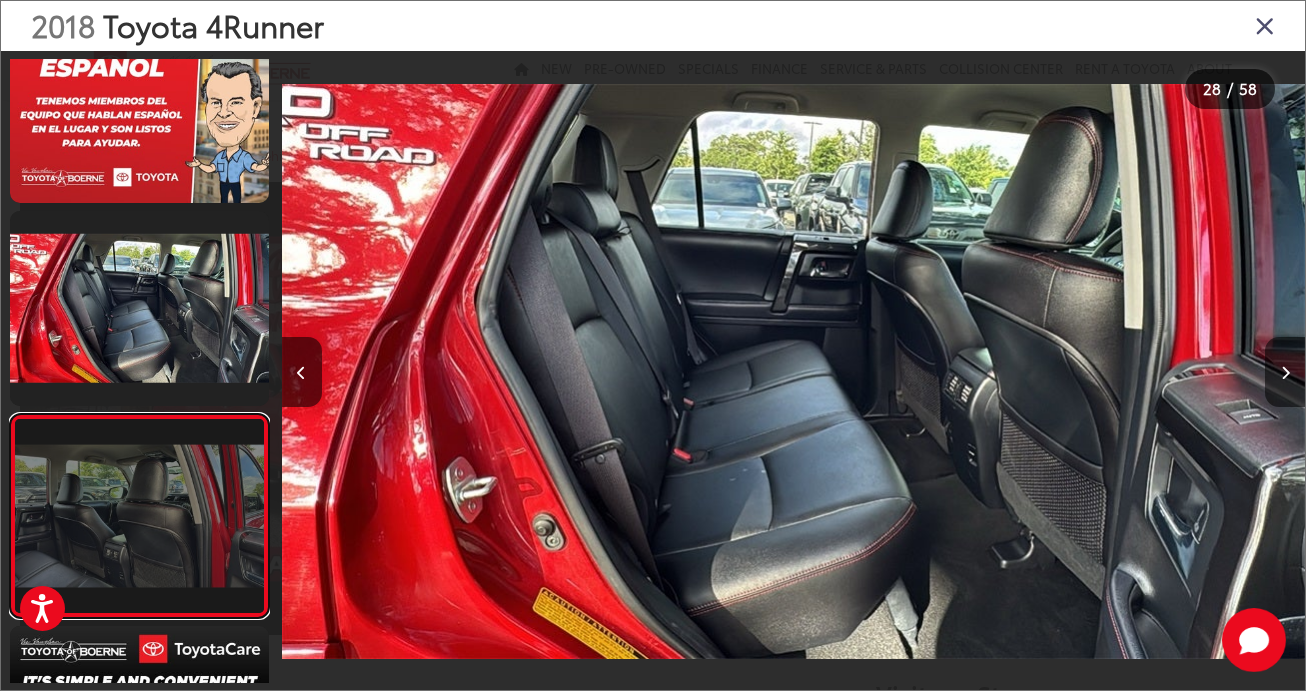 scroll, scrollTop: 0, scrollLeft: 26839, axis: horizontal 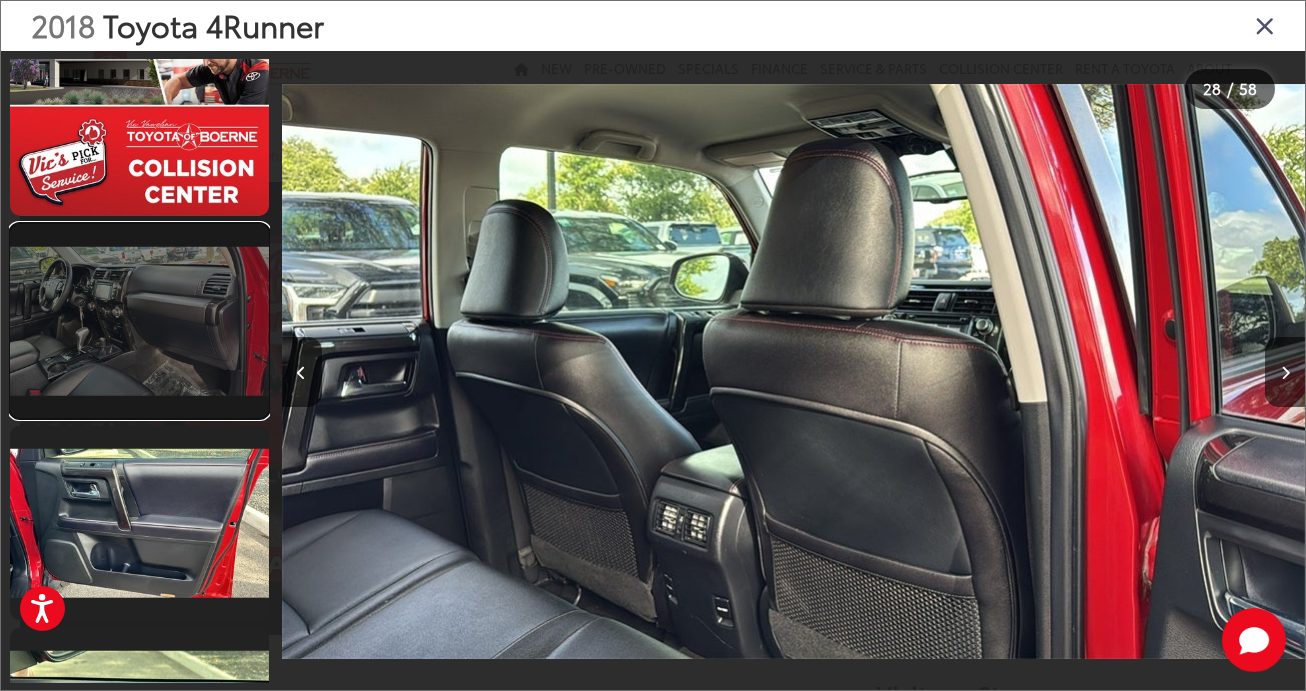 click at bounding box center [139, 321] 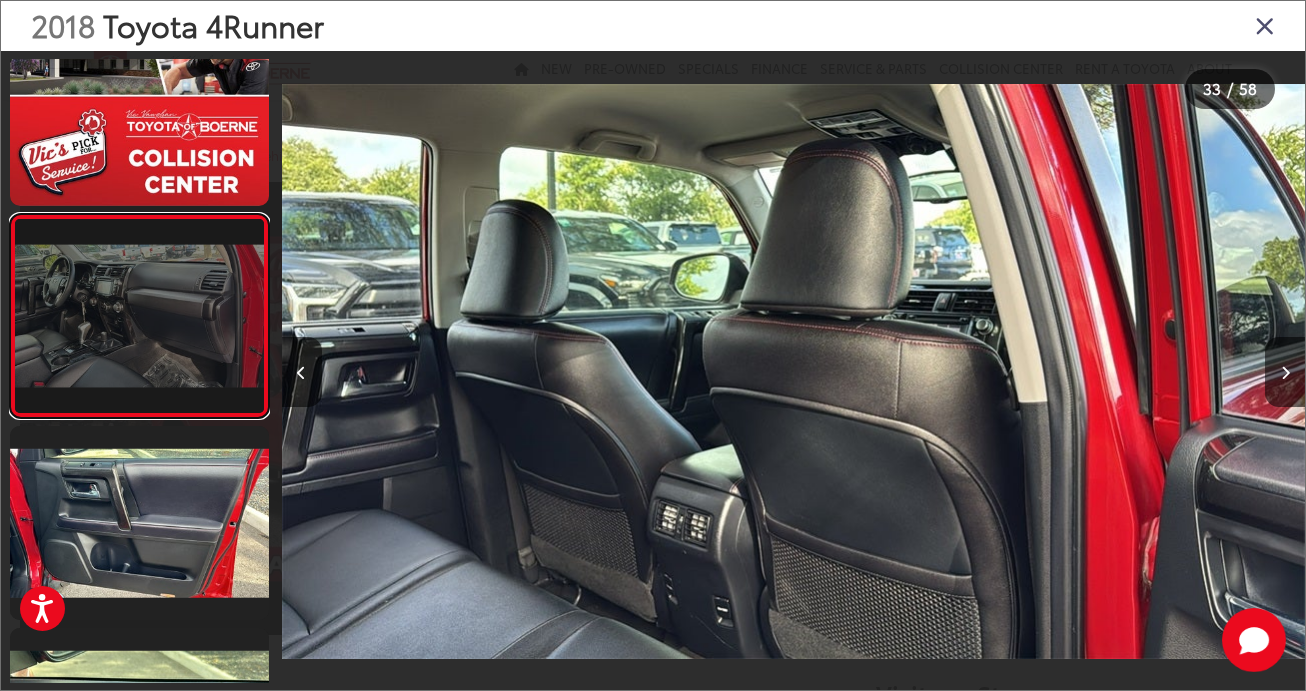 scroll, scrollTop: 6316, scrollLeft: 0, axis: vertical 